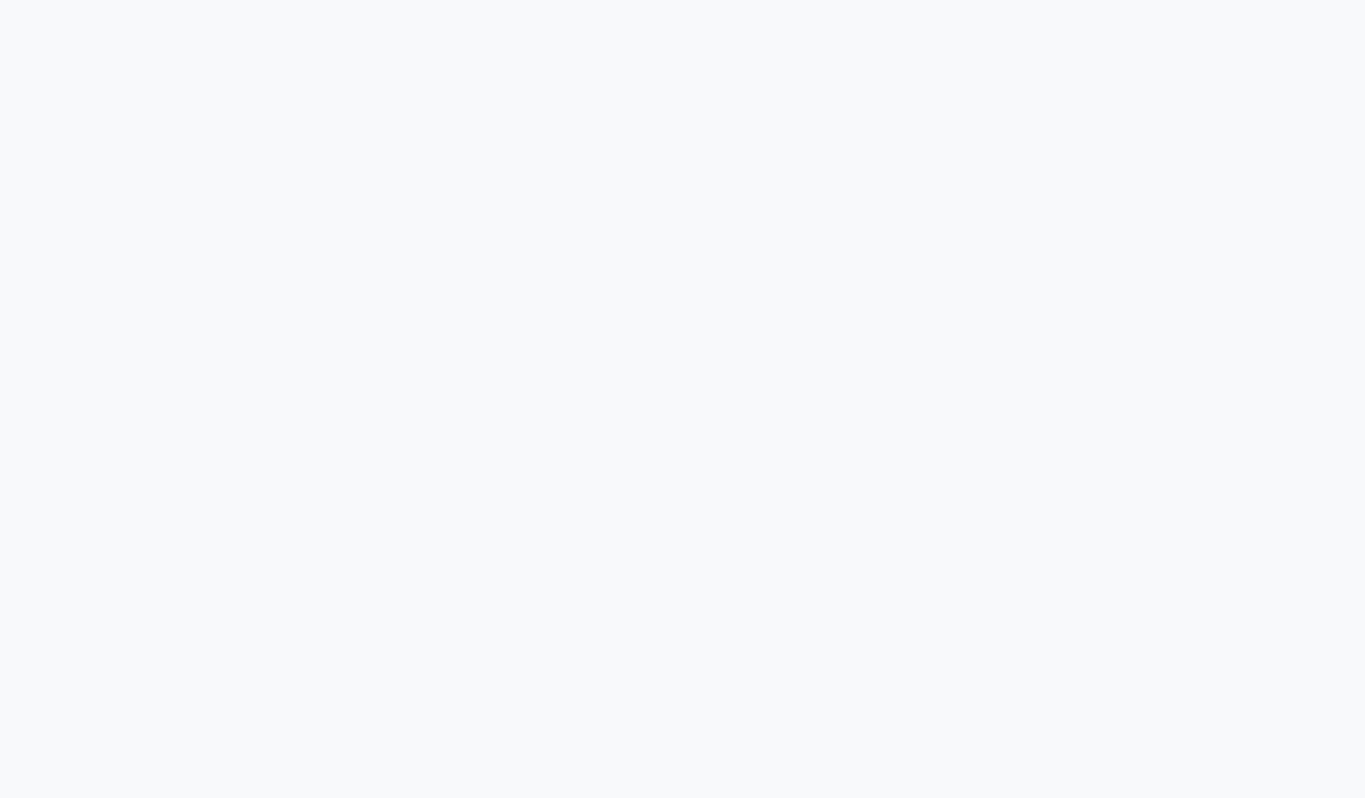 scroll, scrollTop: 0, scrollLeft: 0, axis: both 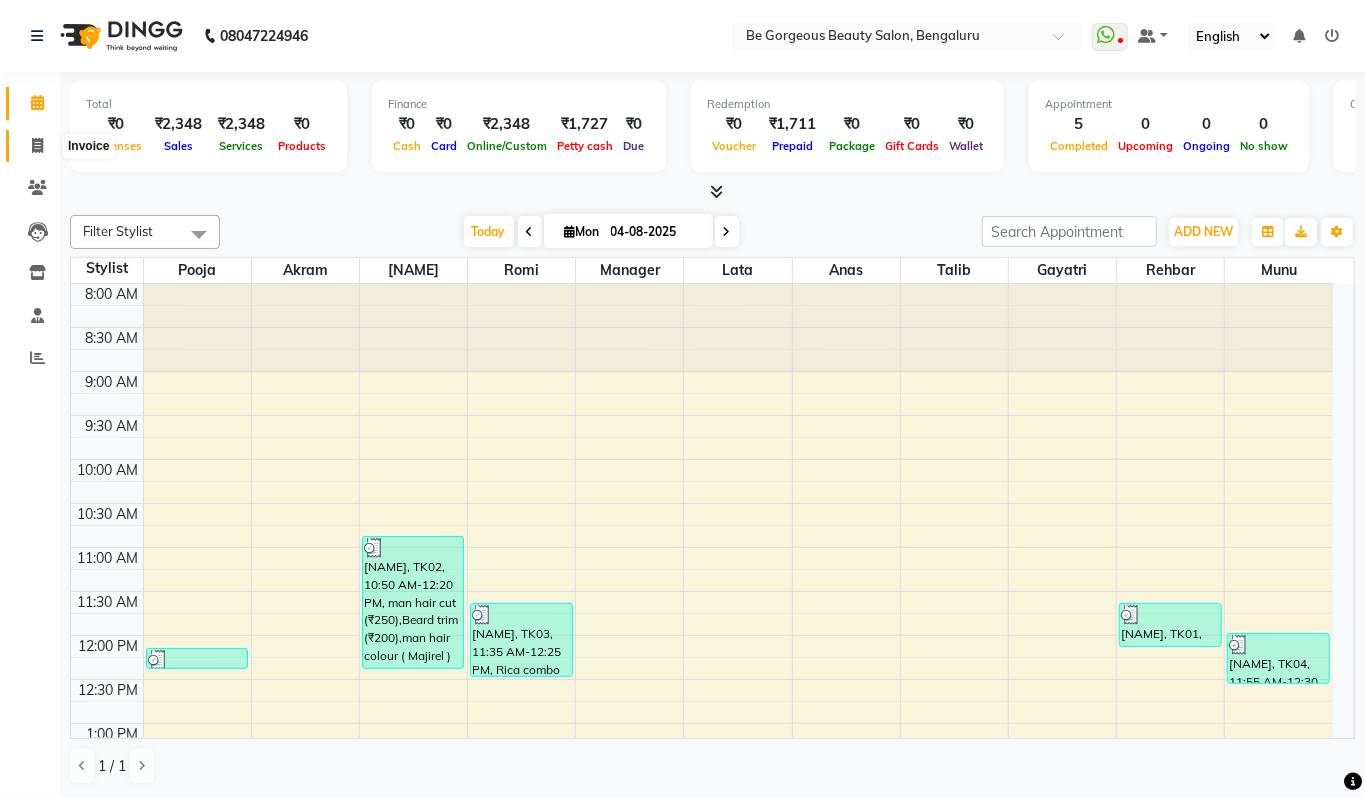 click 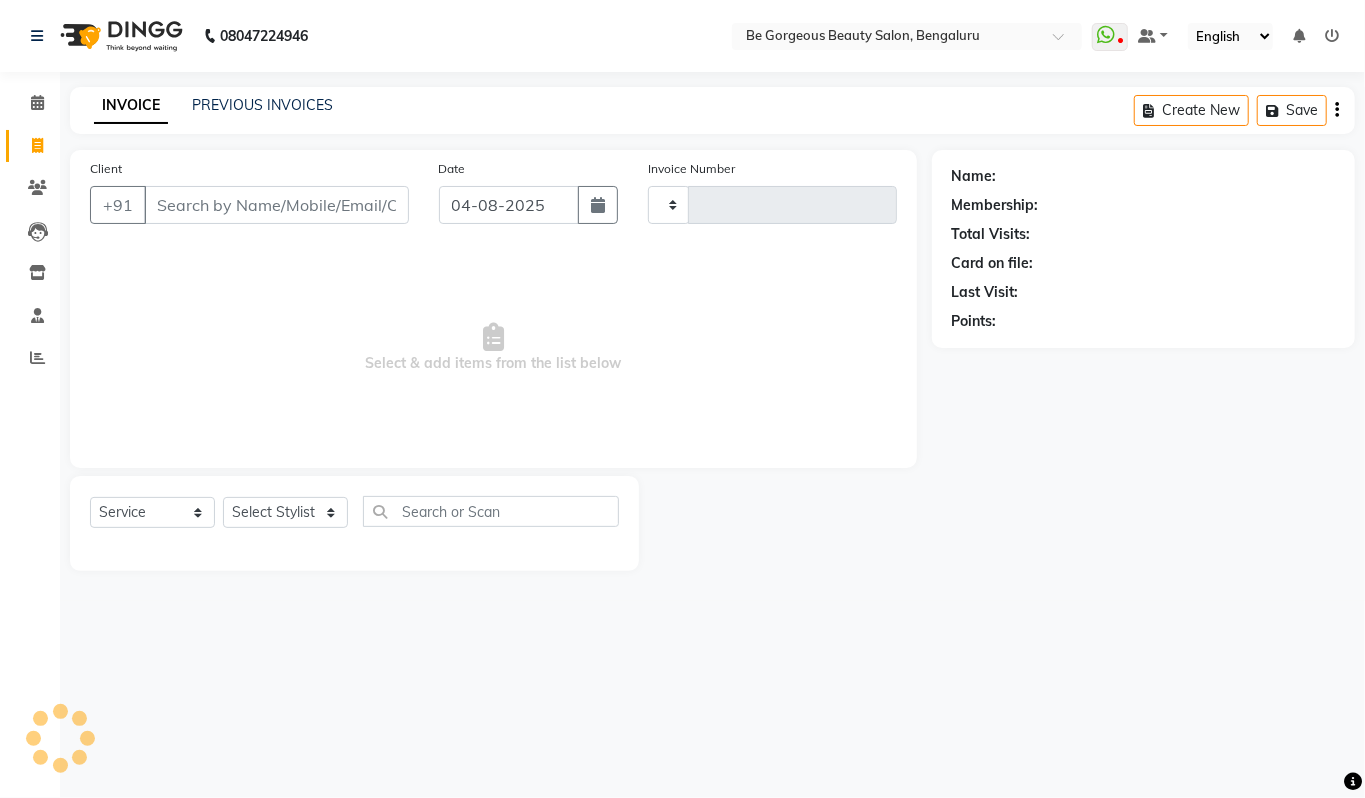 type on "3447" 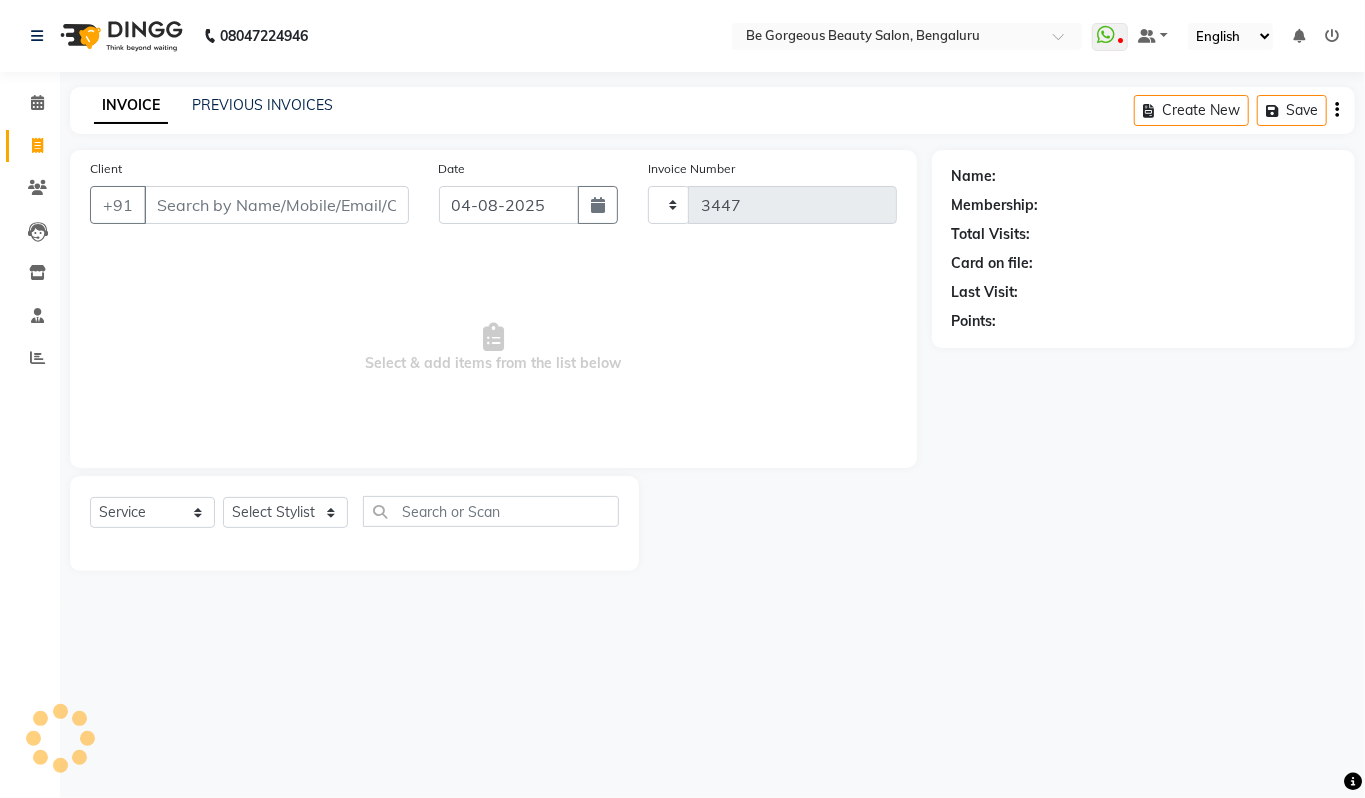 select on "5405" 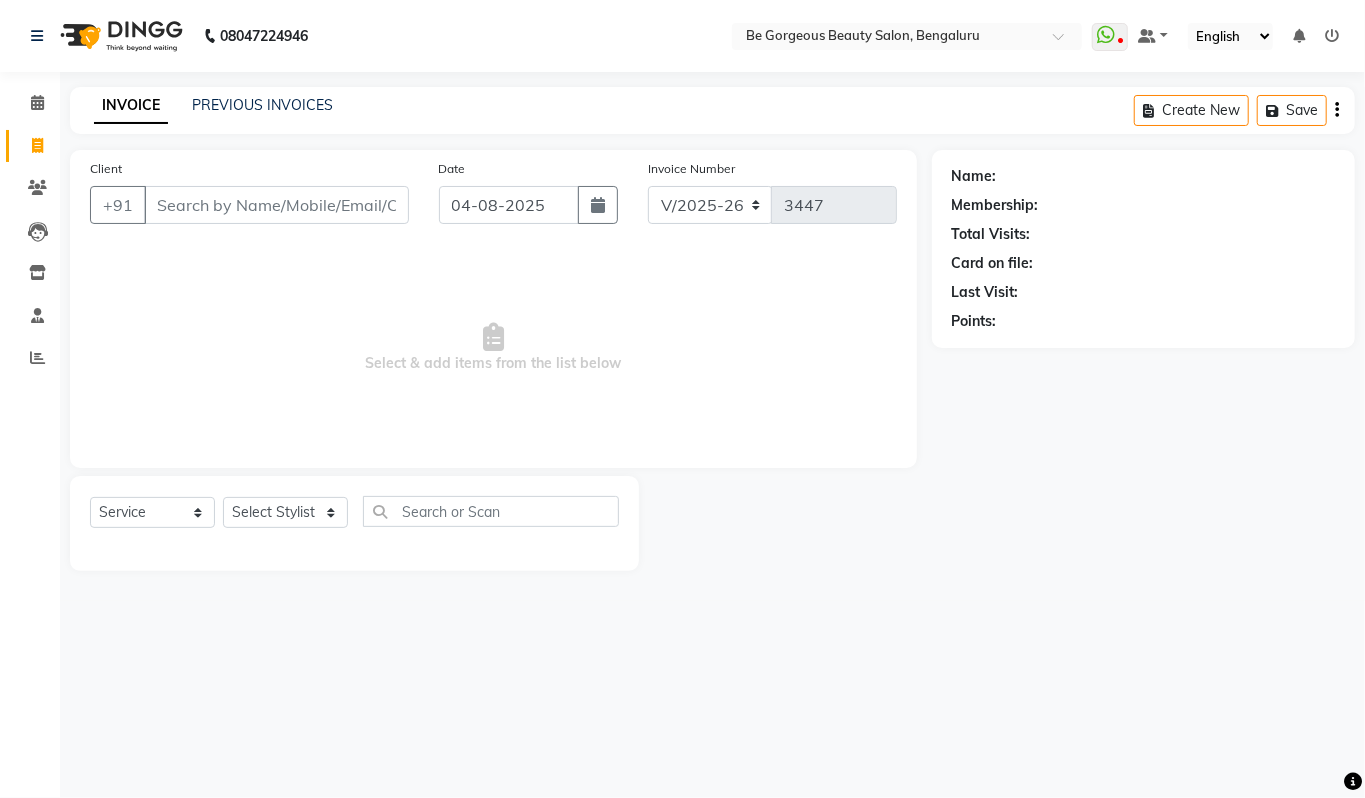 click on "Client" at bounding box center [276, 205] 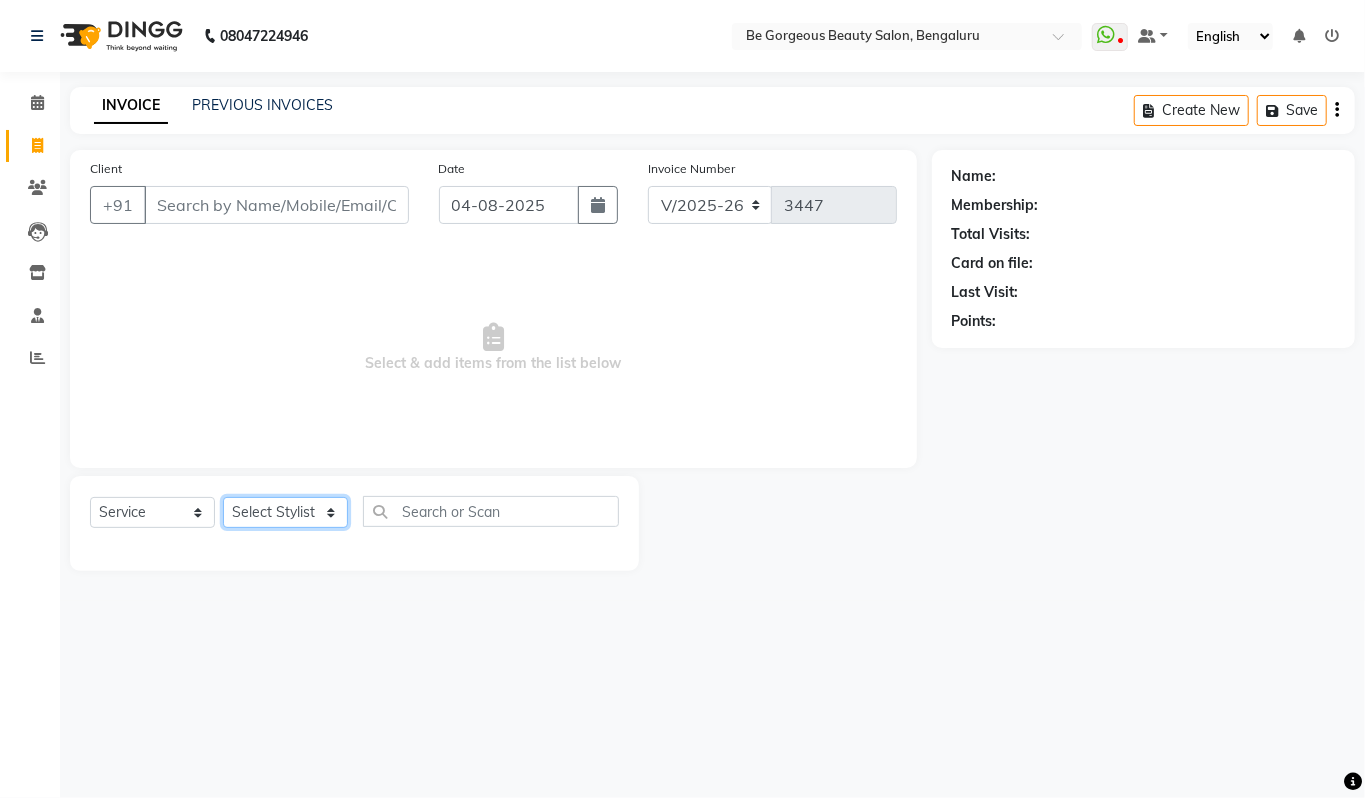 click on "Select Stylist" 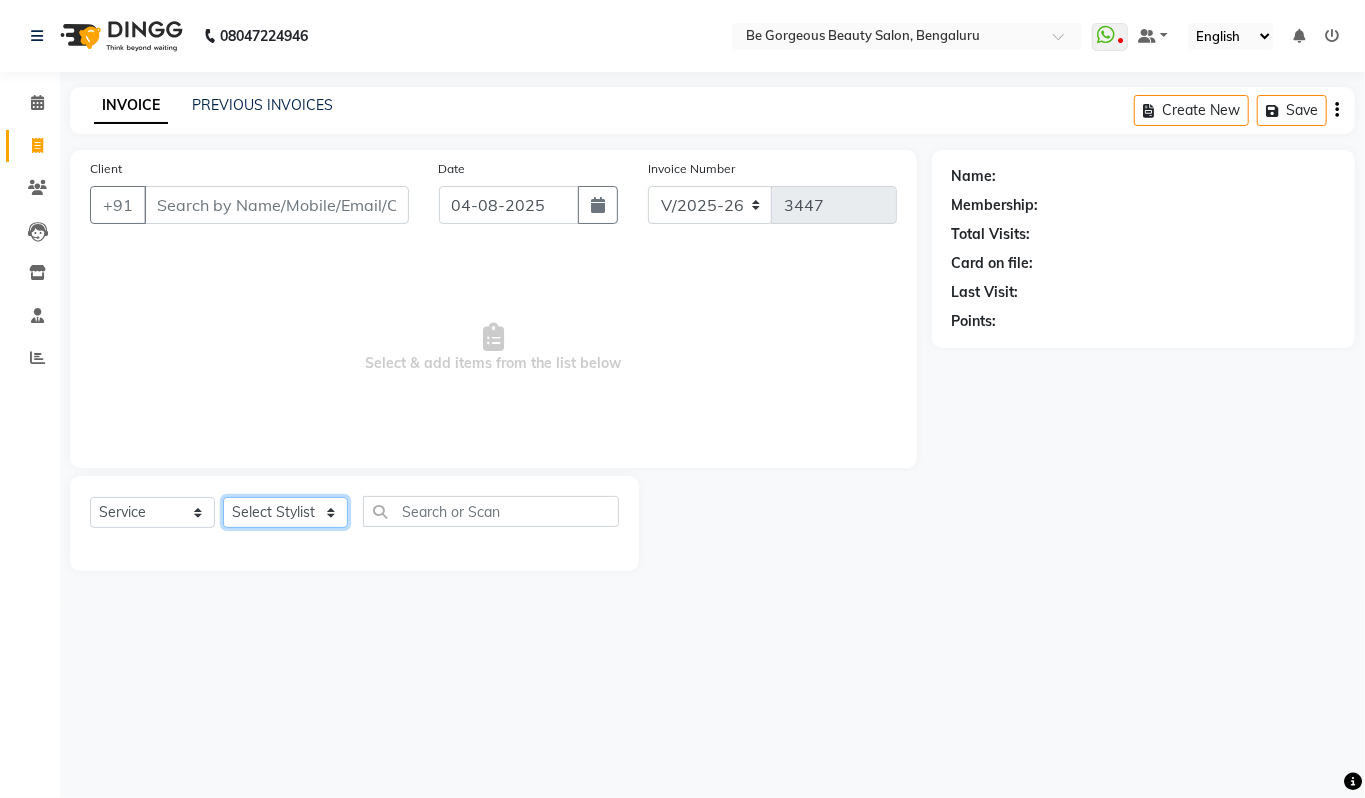 select on "83188" 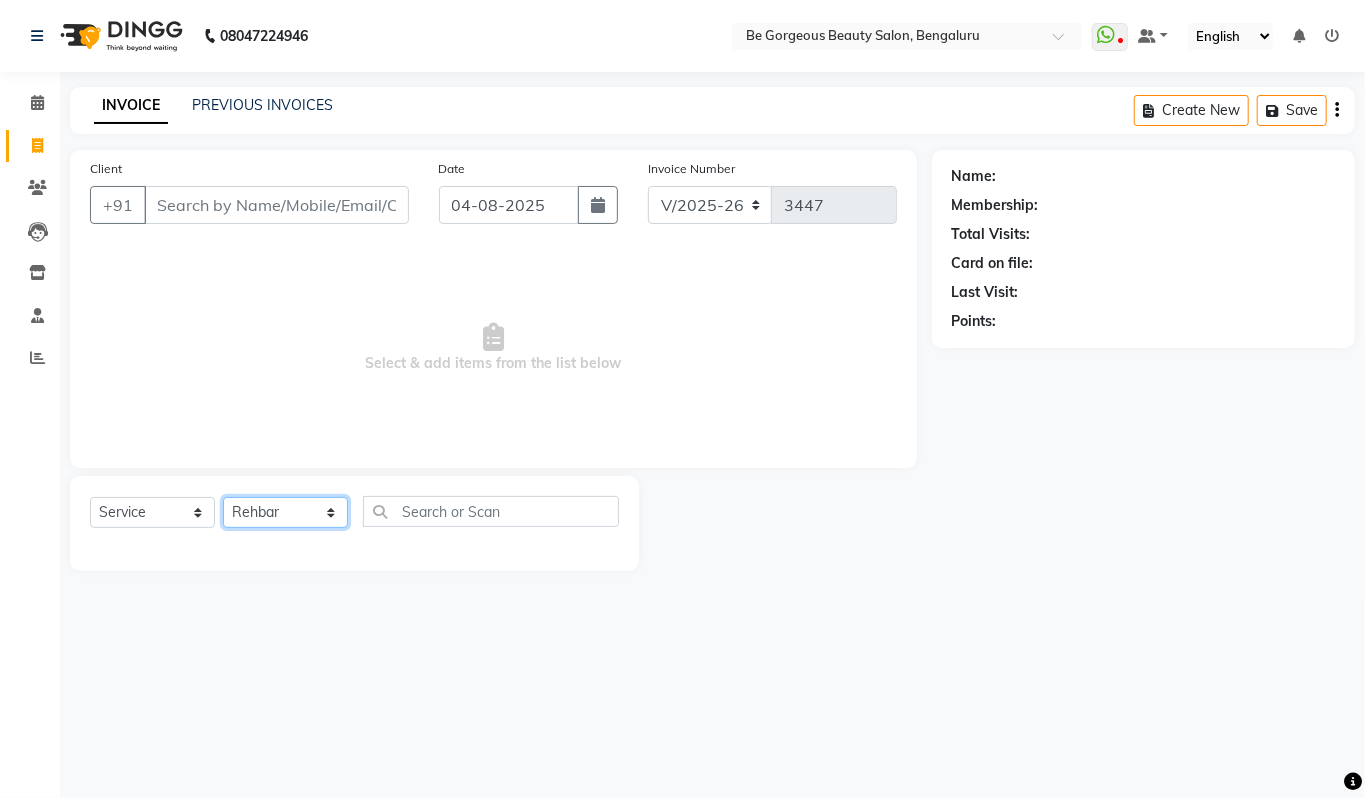 click on "Select Stylist Akram Anas Gayatri lata Manager Munu Pooja Rehbar Romi Talib Wajid" 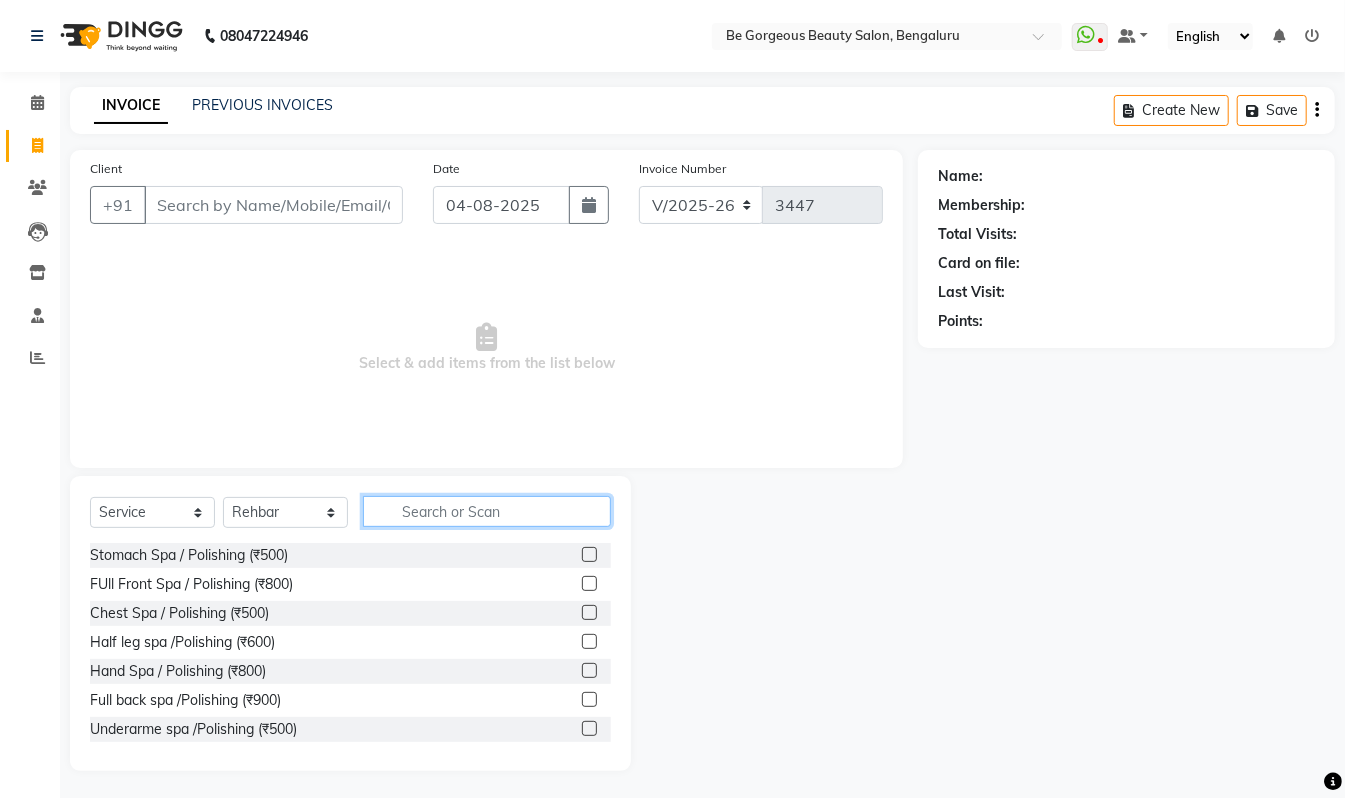 click 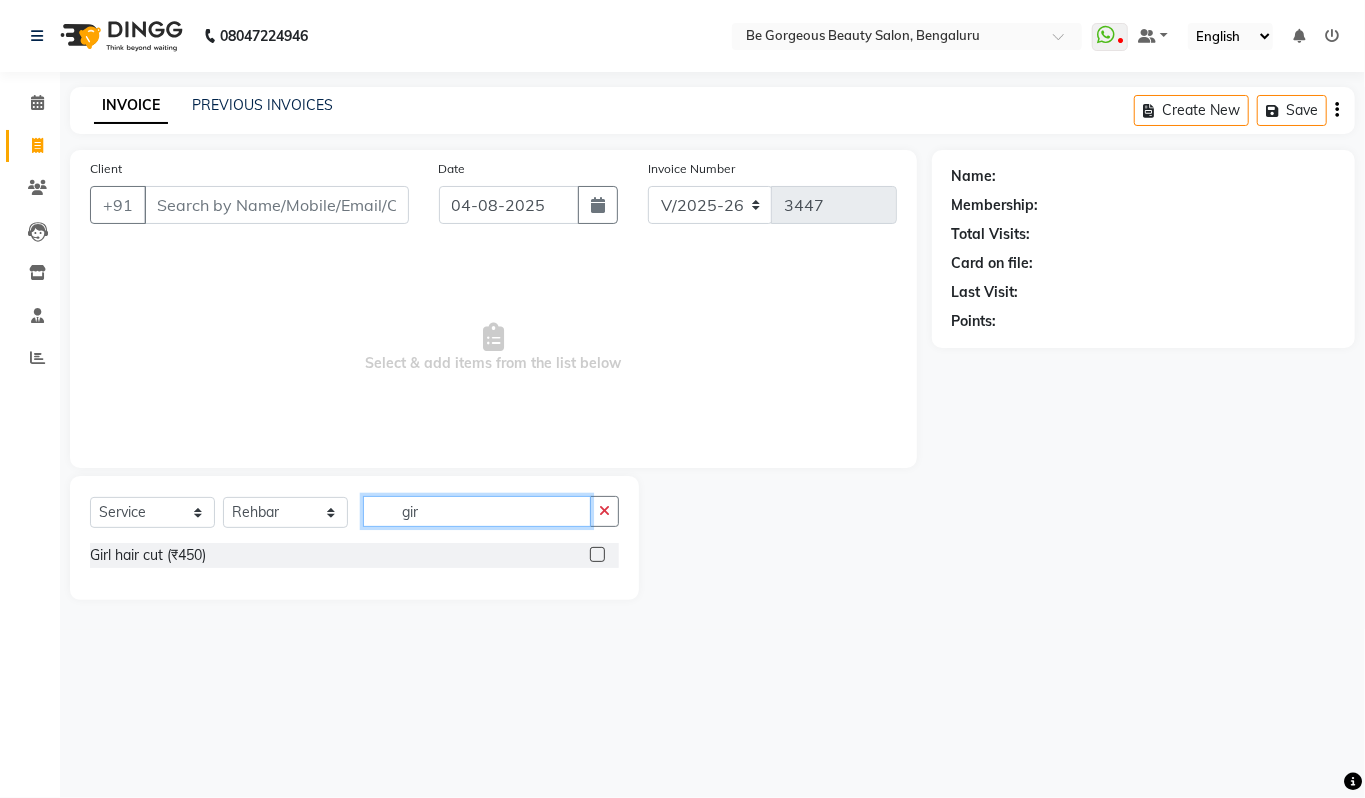 type on "gir" 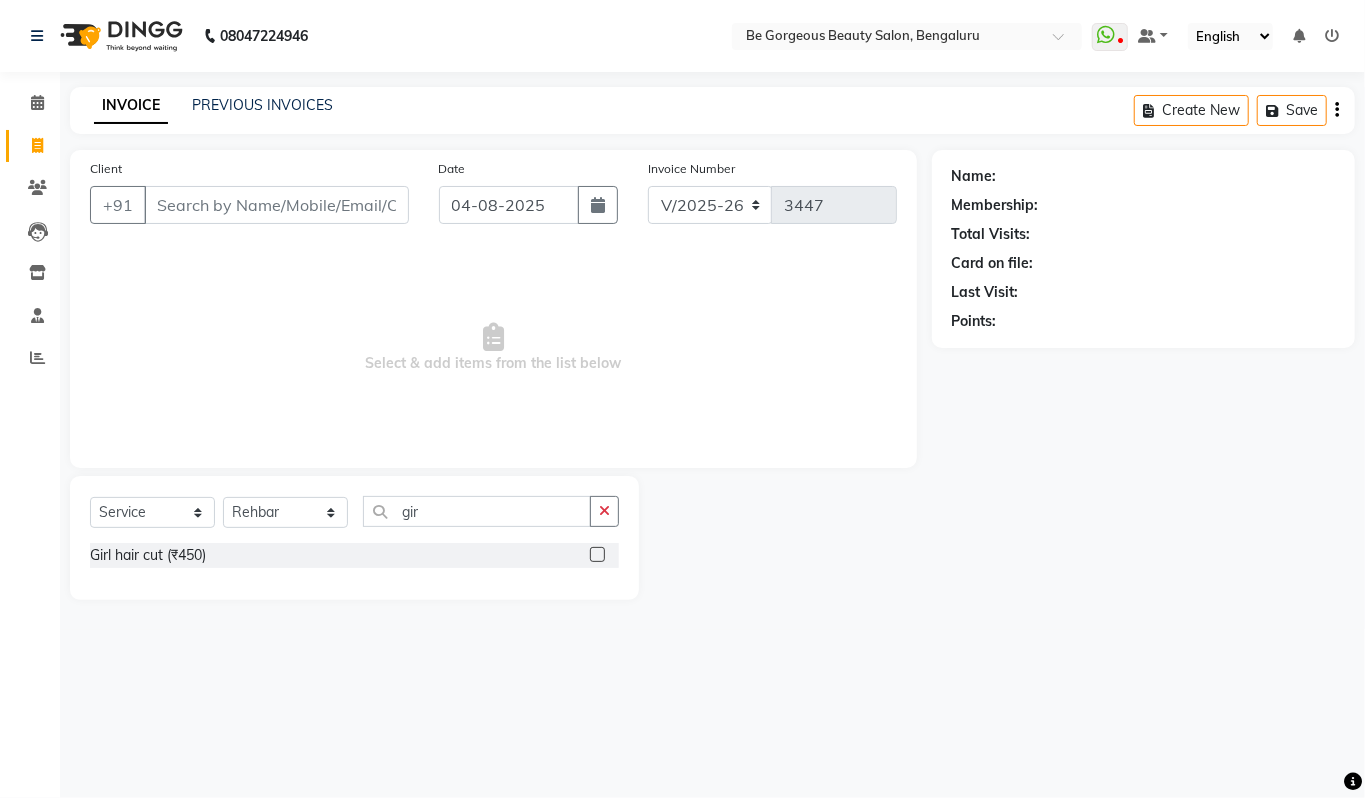 click 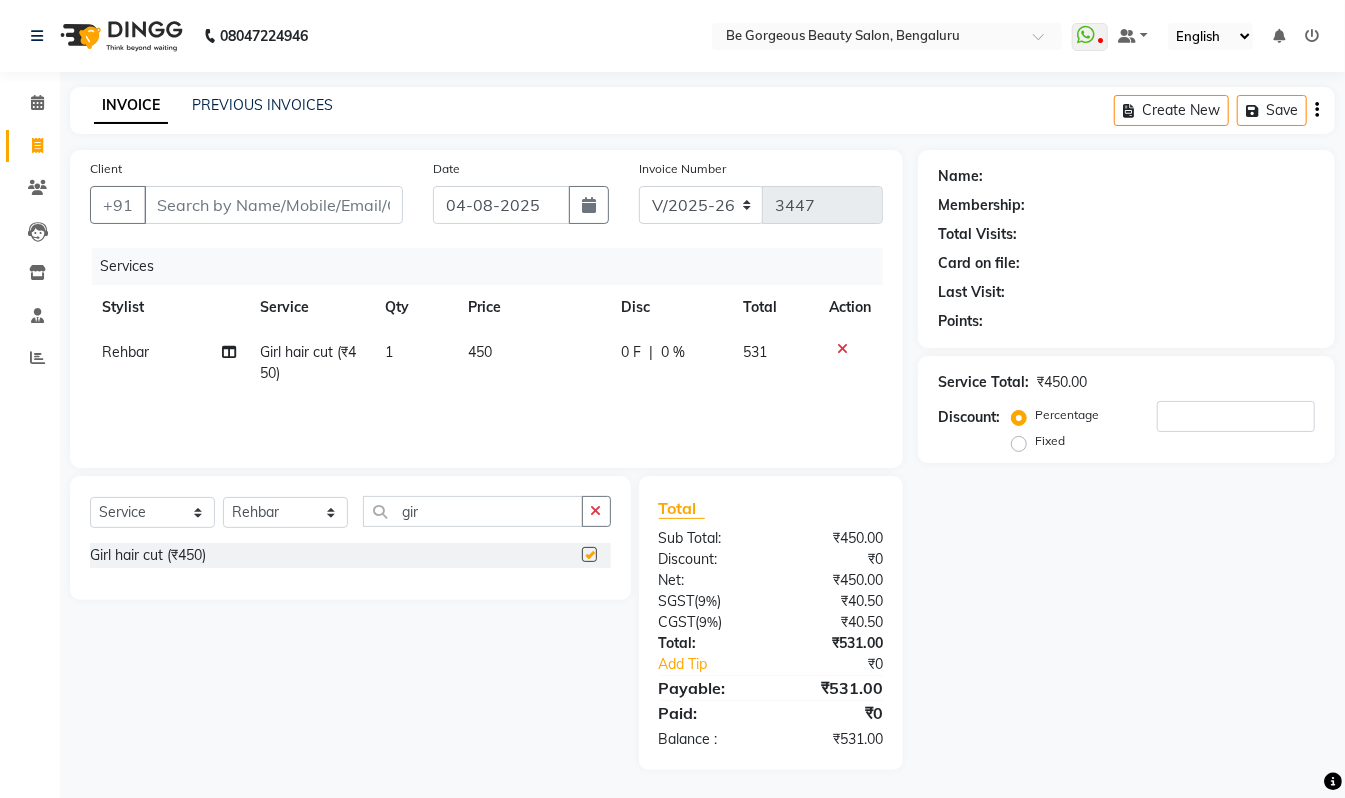 checkbox on "false" 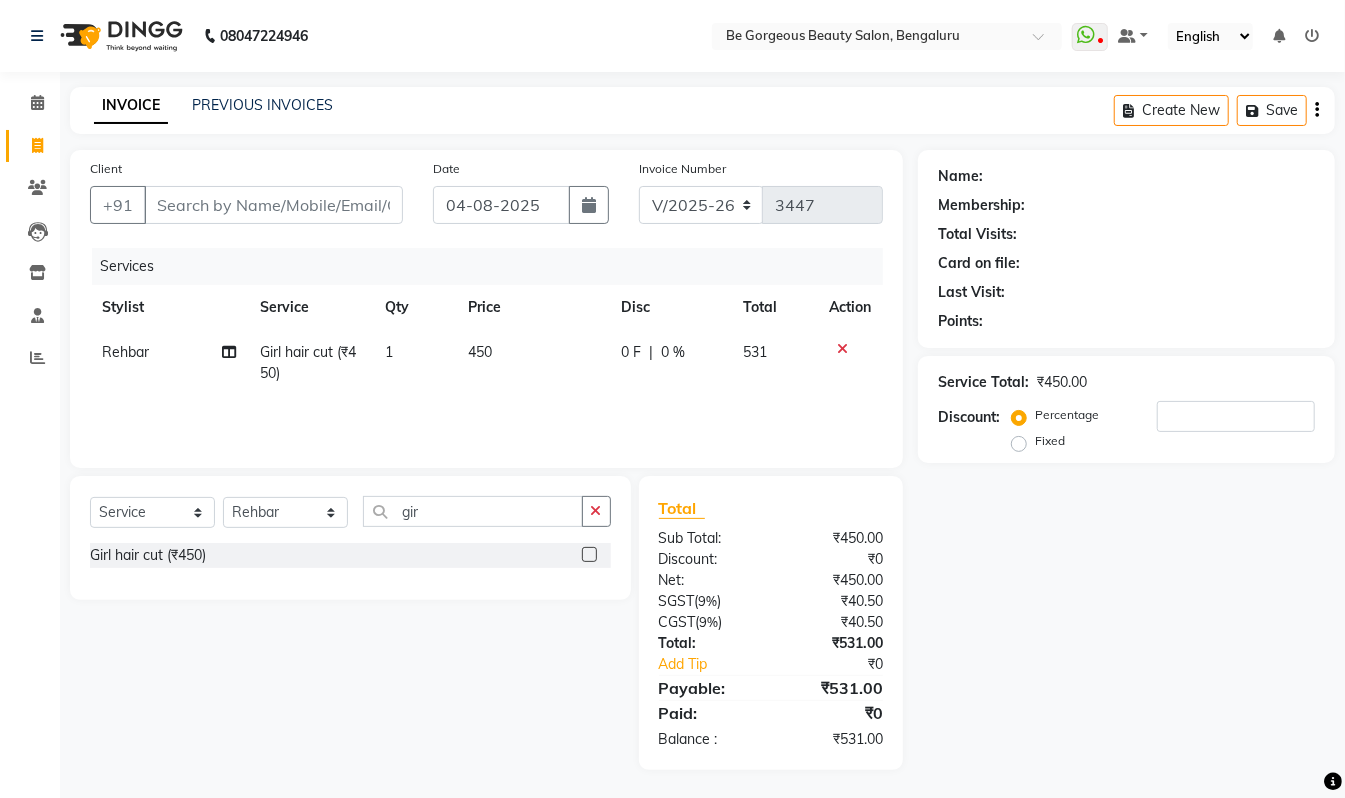 click on "450" 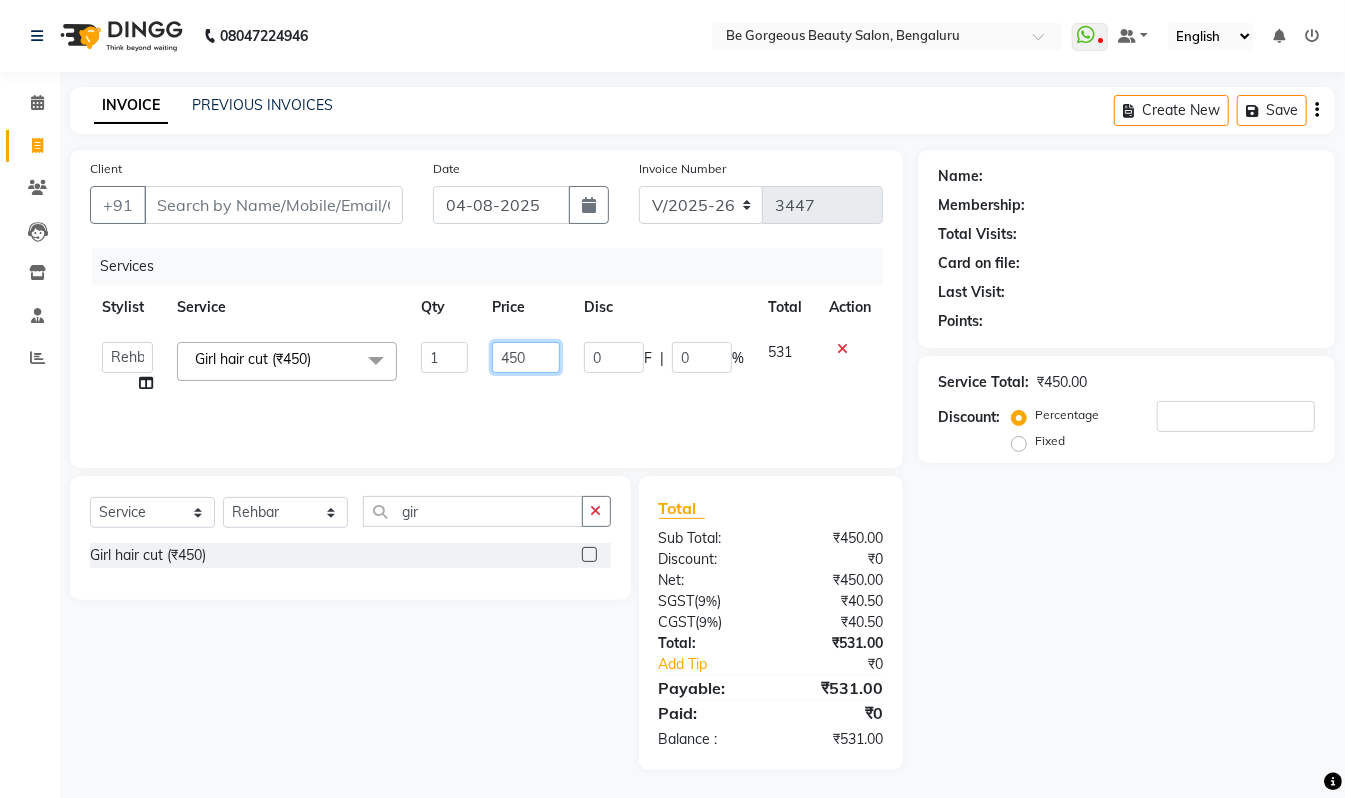 click on "450" 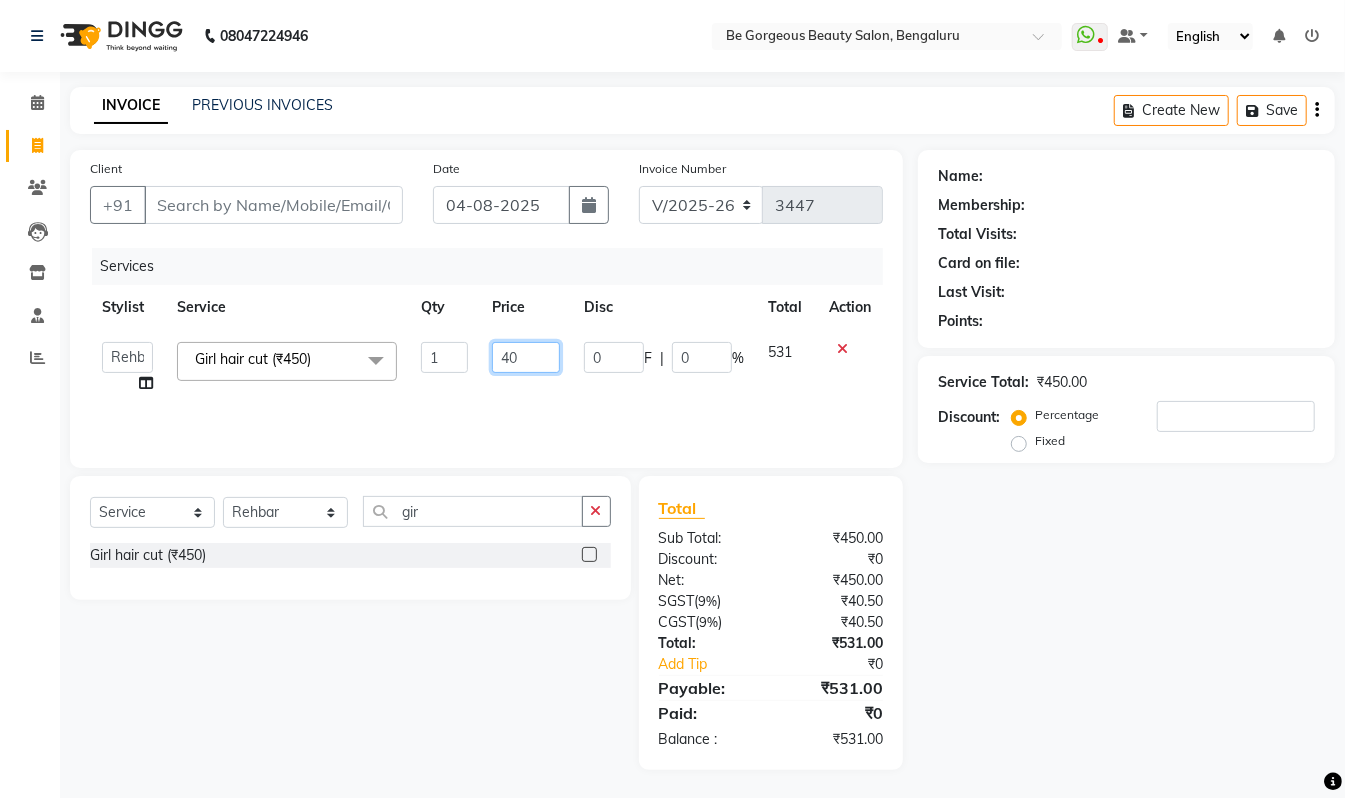 type on "400" 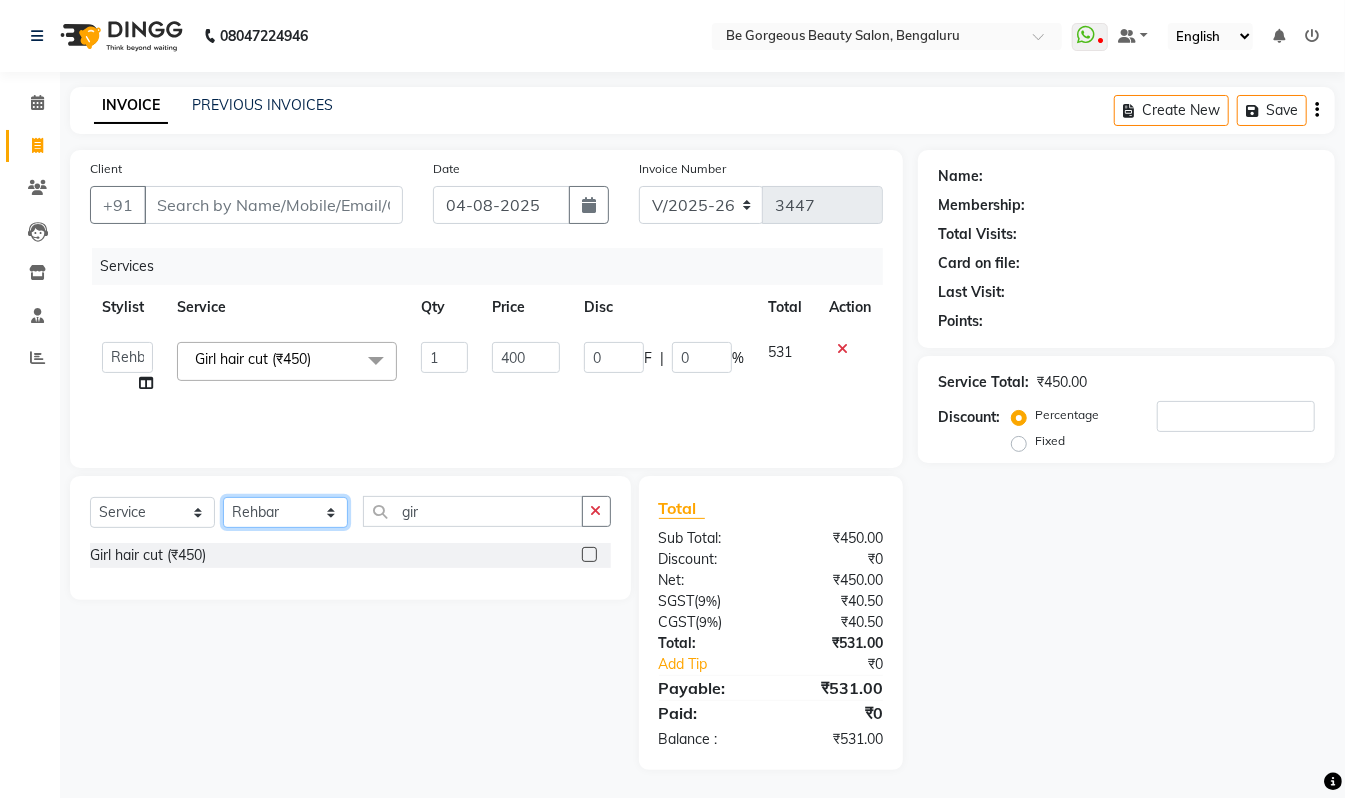 click on "Select Stylist Akram Anas Gayatri lata Manager Munu Pooja Rehbar Romi Talib Wajid" 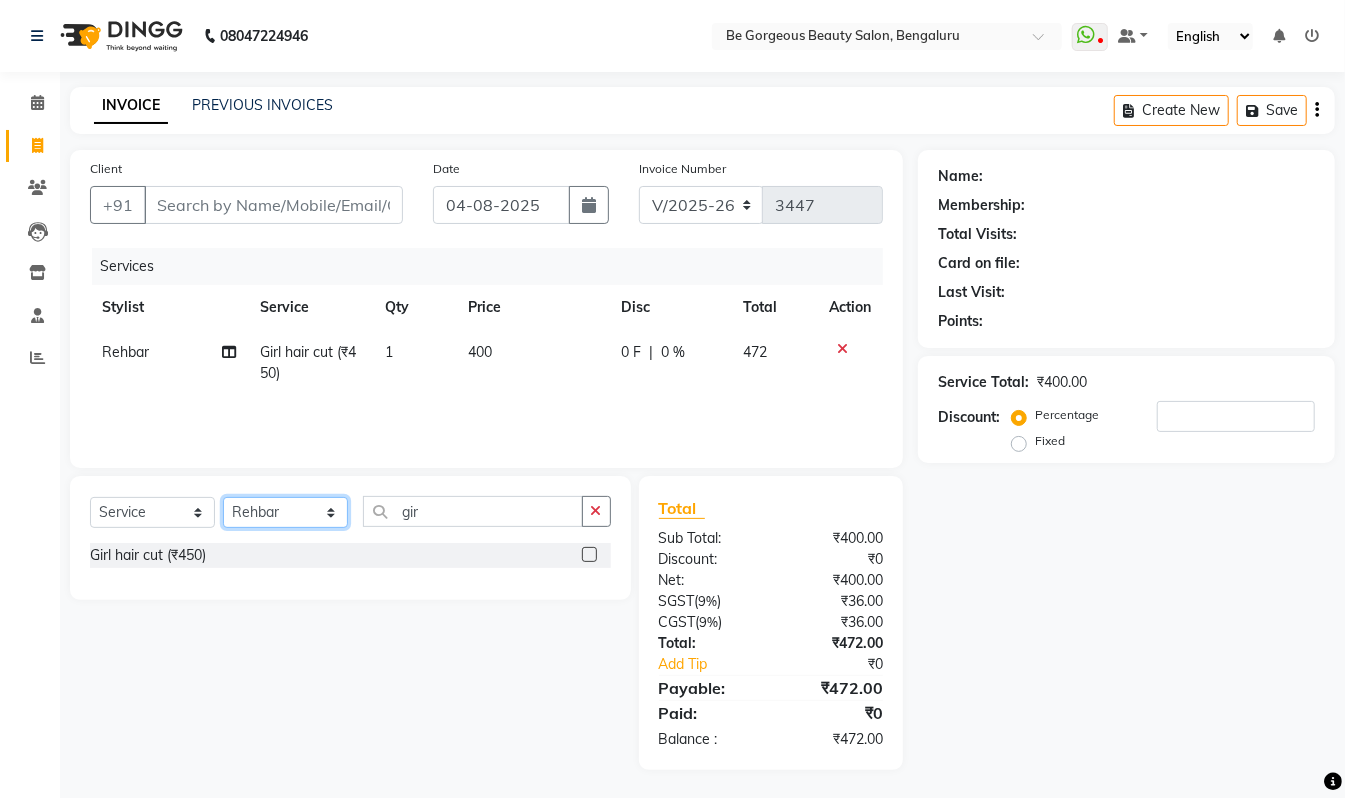 select on "36200" 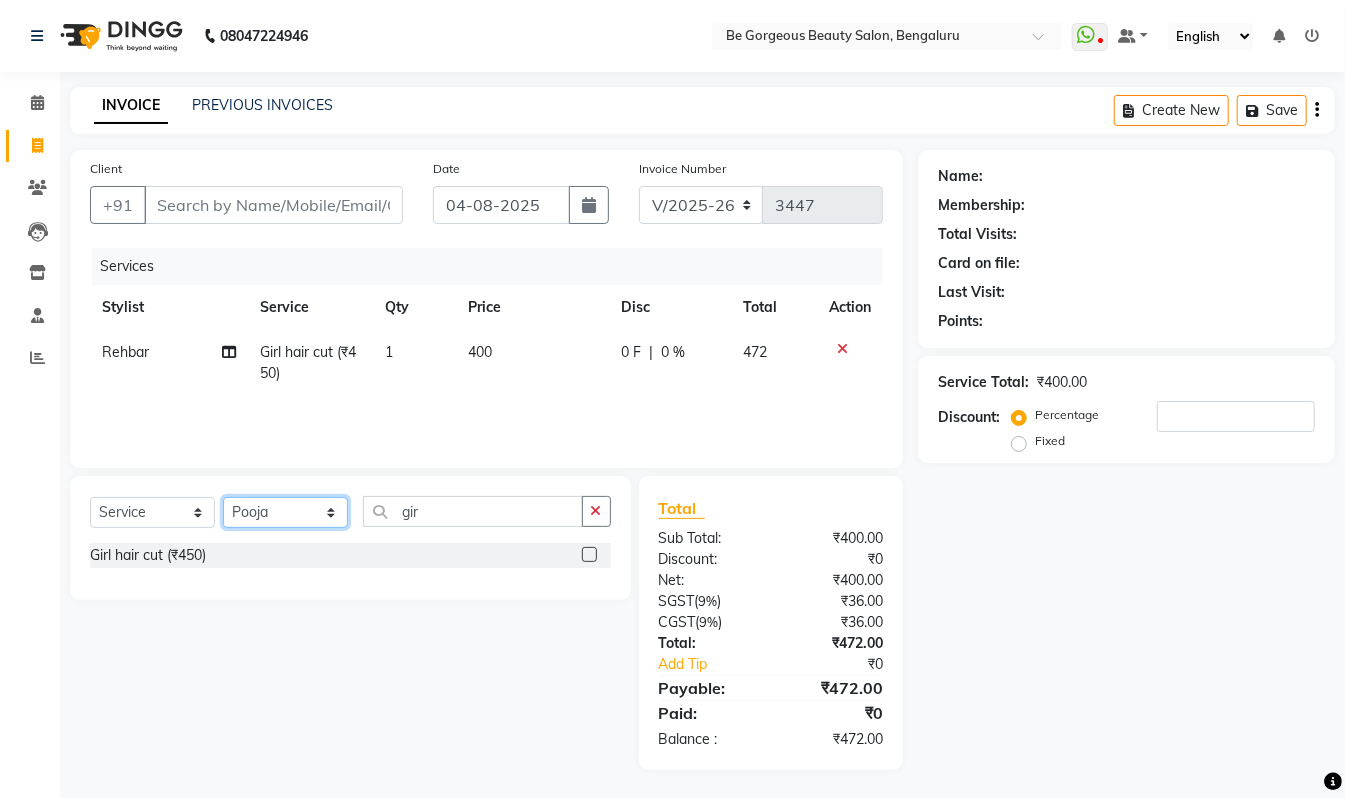 click on "Select Stylist Akram Anas Gayatri lata Manager Munu Pooja Rehbar Romi Talib Wajid" 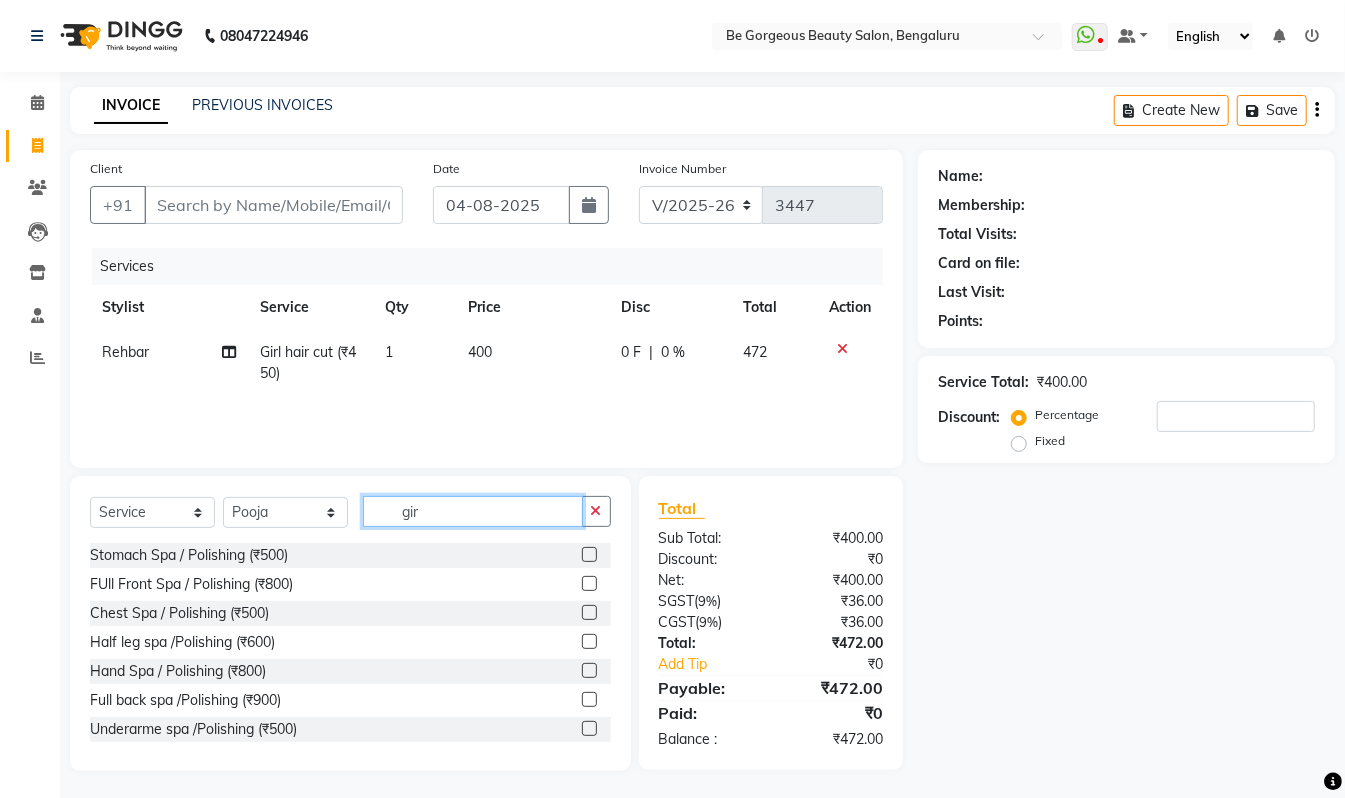 click on "gir" 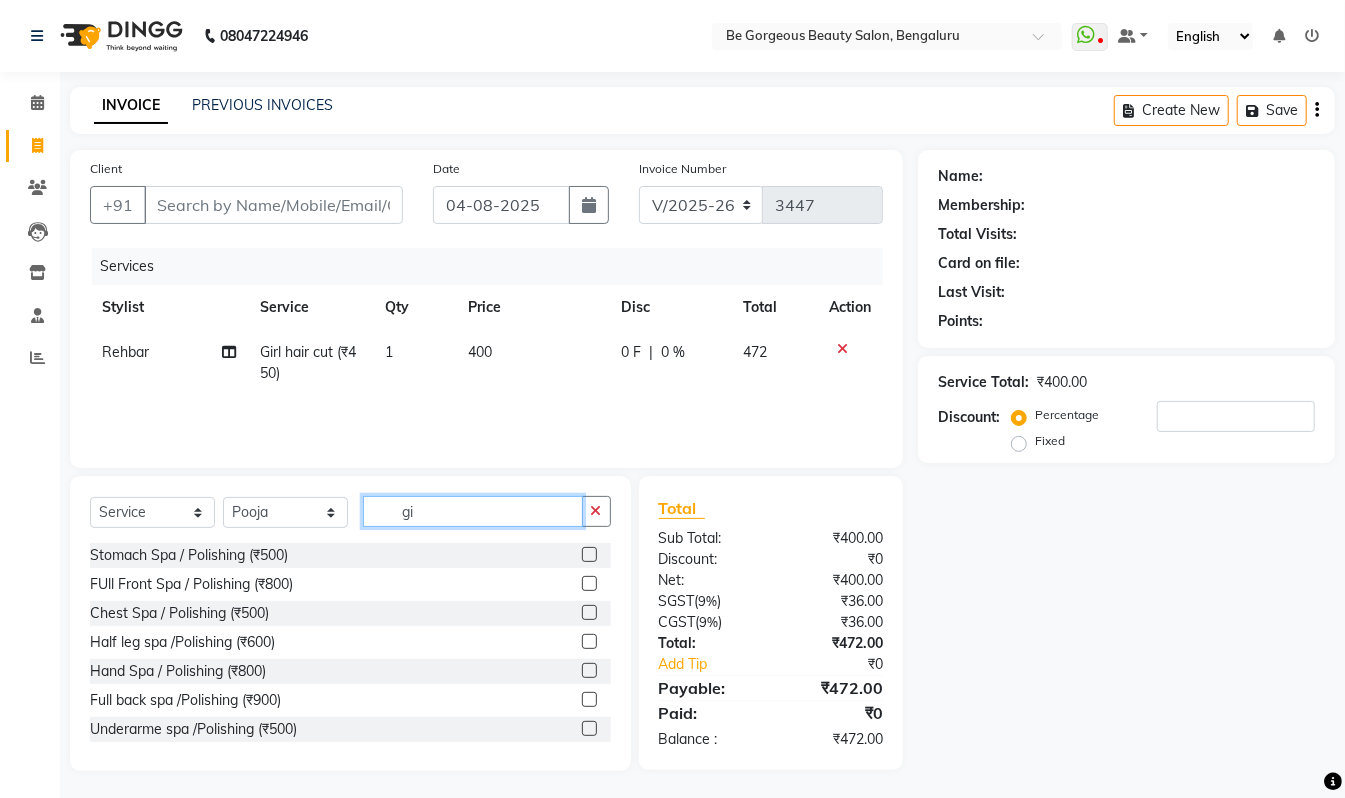 type on "g" 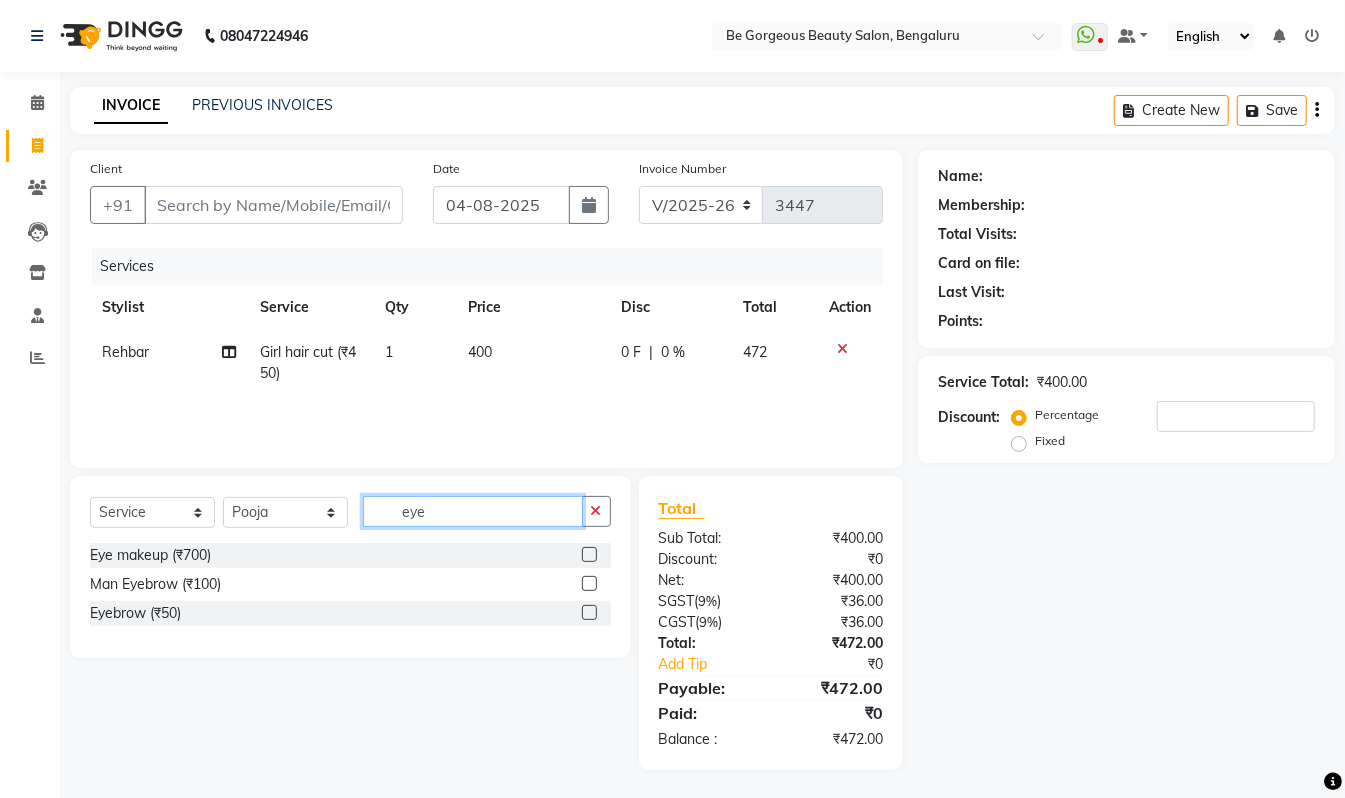 type on "eye" 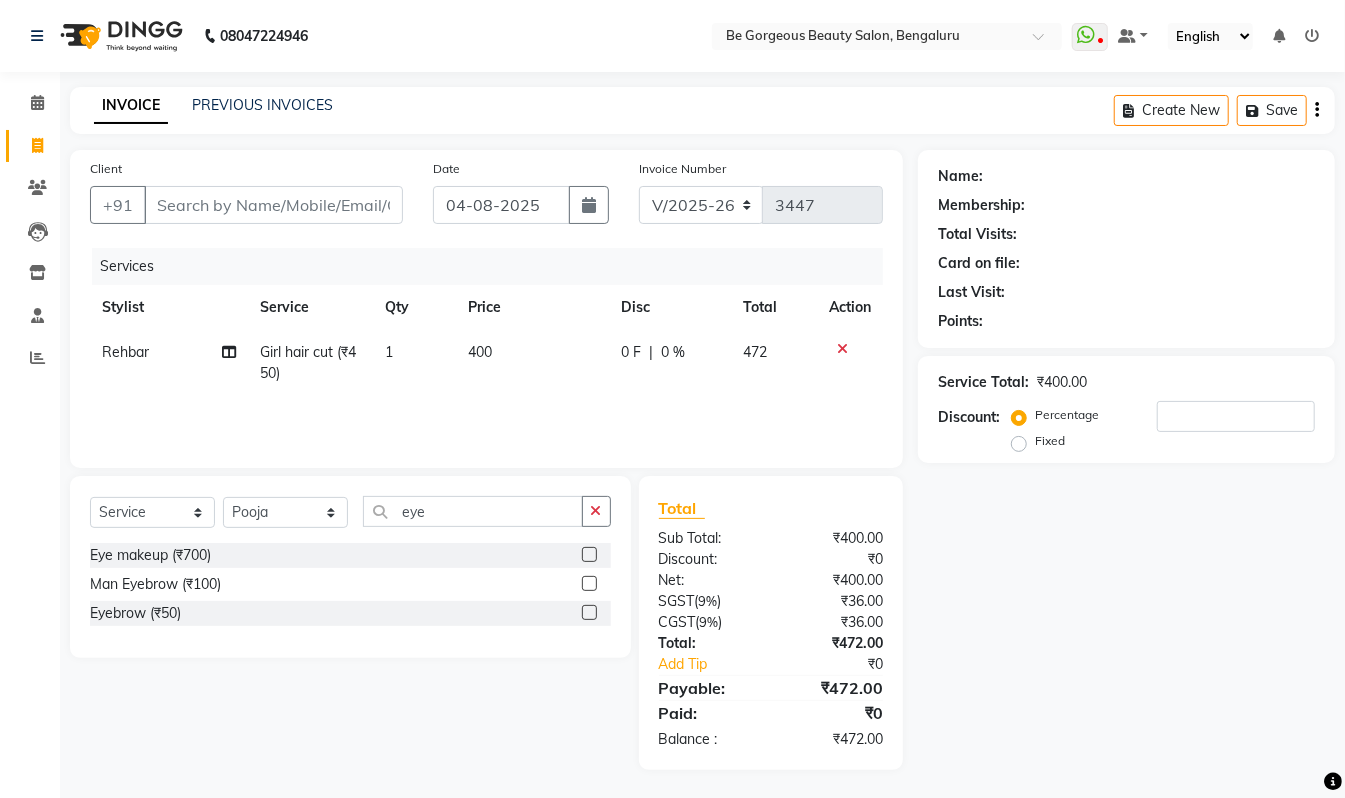 click 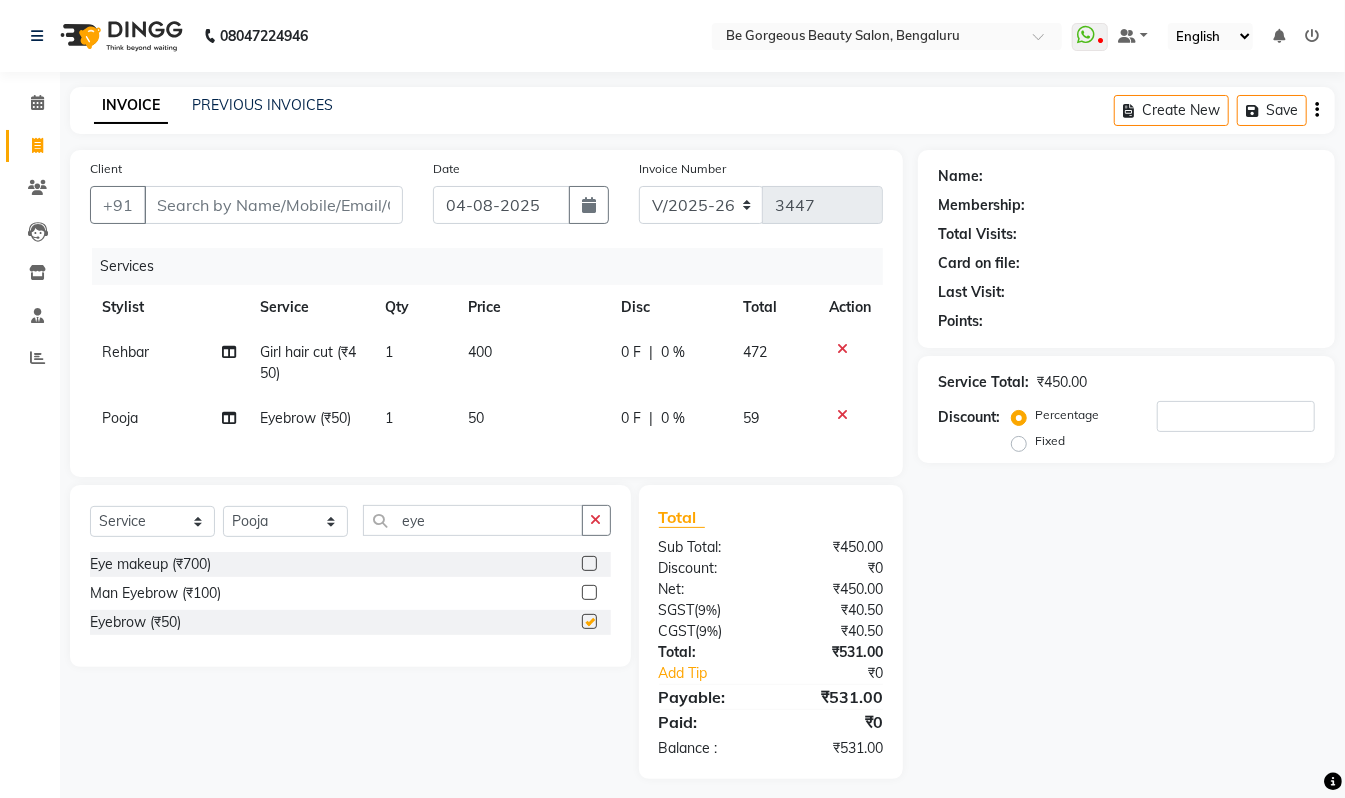 checkbox on "false" 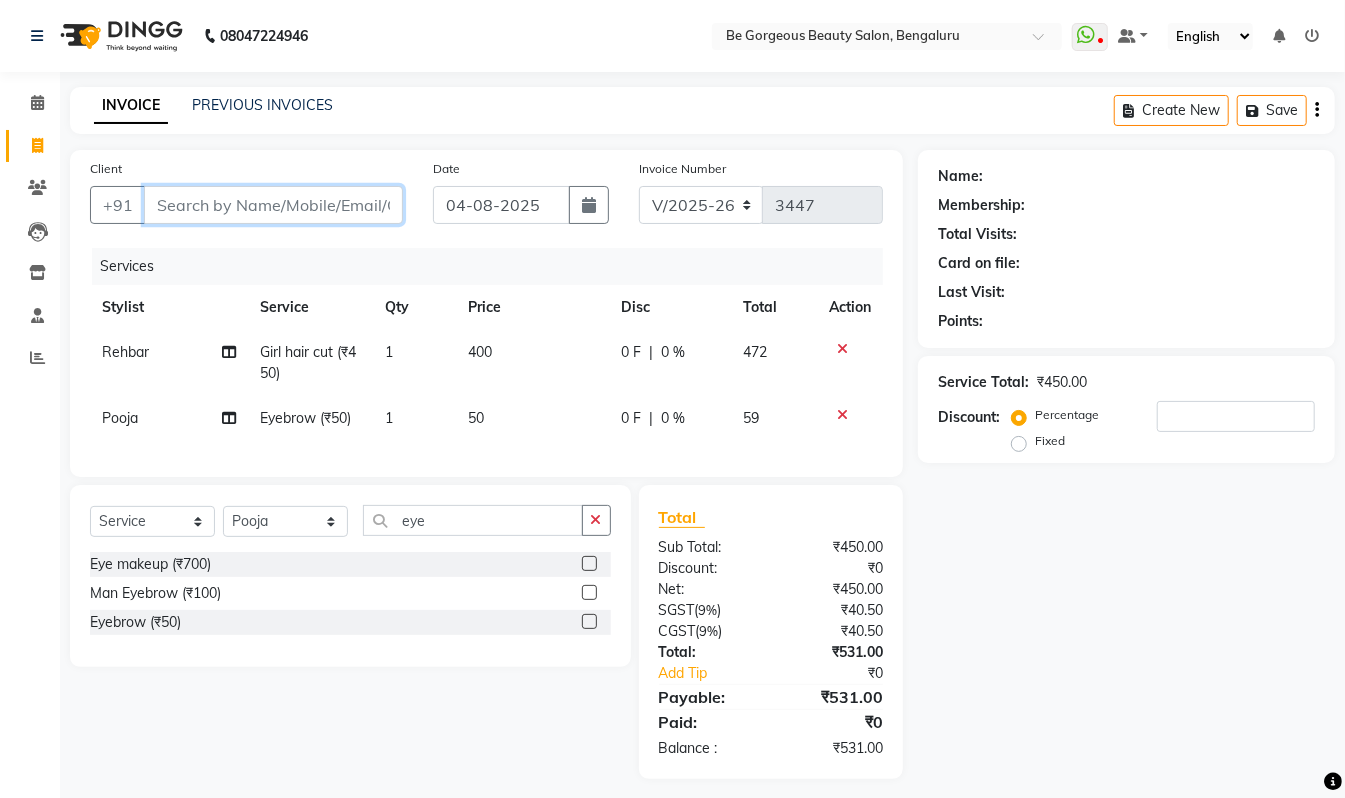 click on "Client" at bounding box center [273, 205] 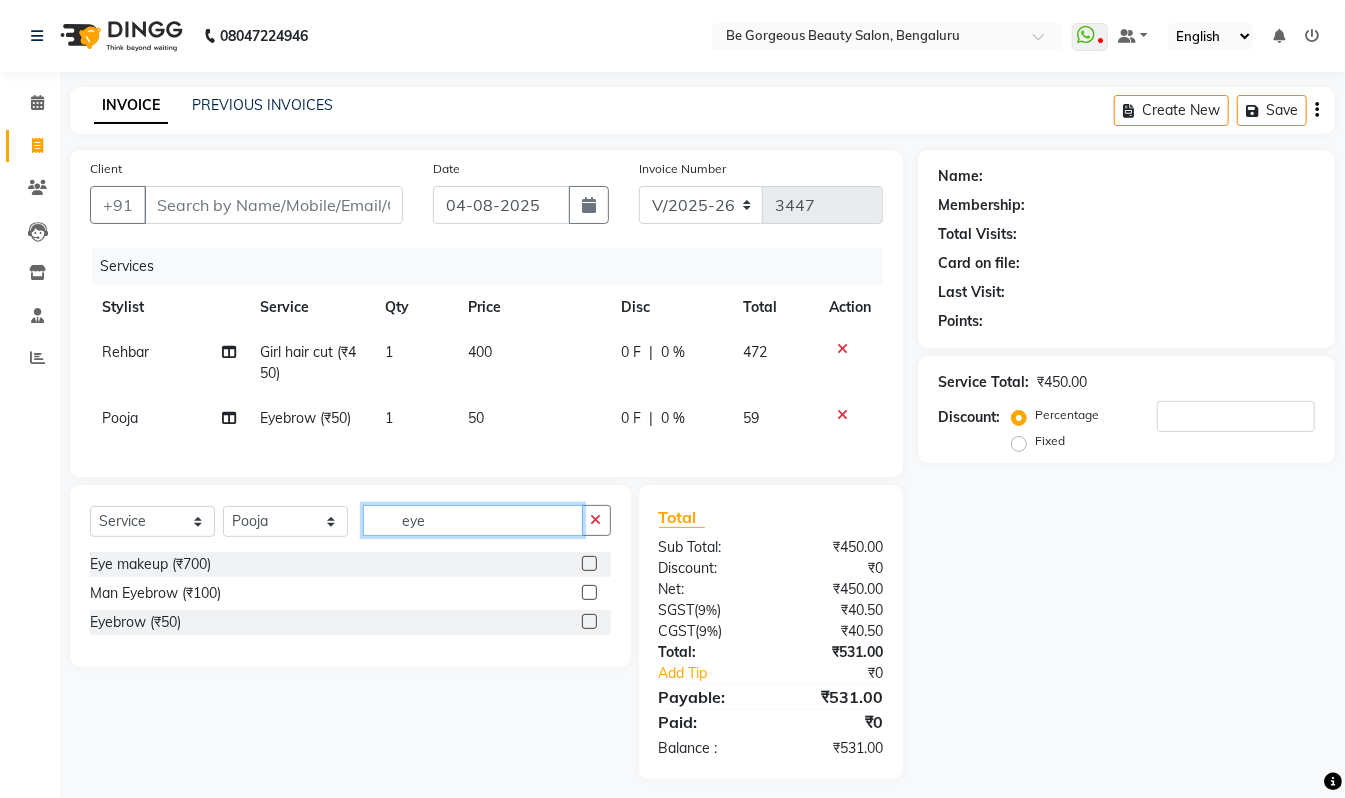 click on "eye" 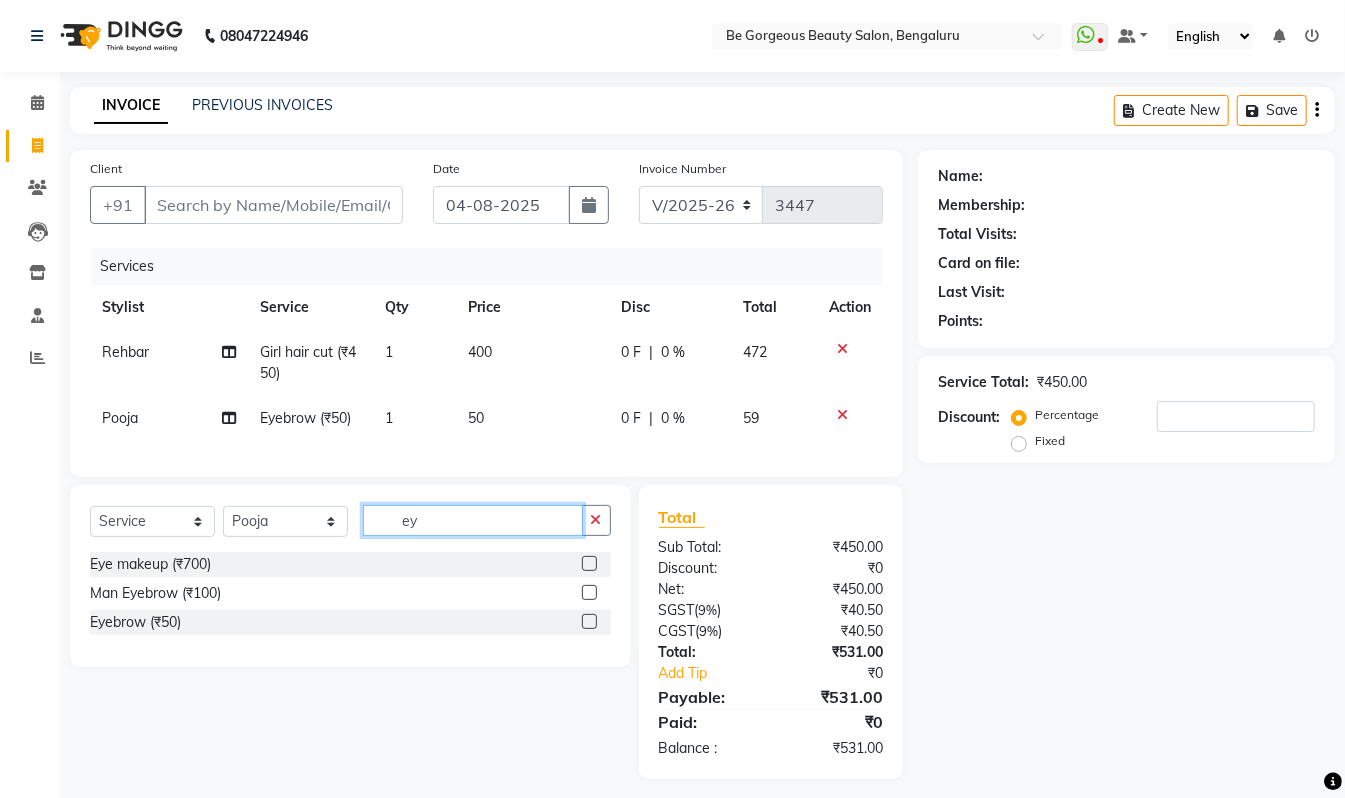 type on "e" 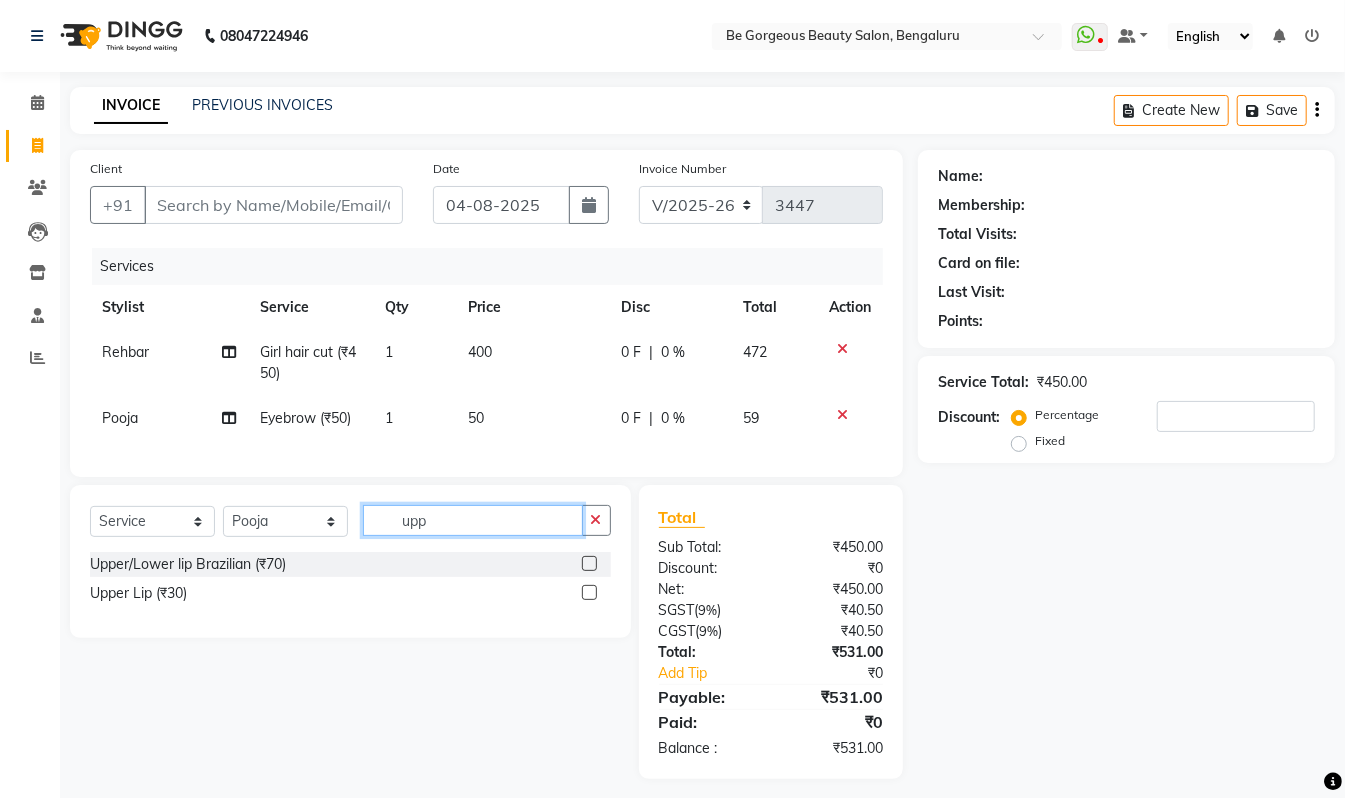 type on "upp" 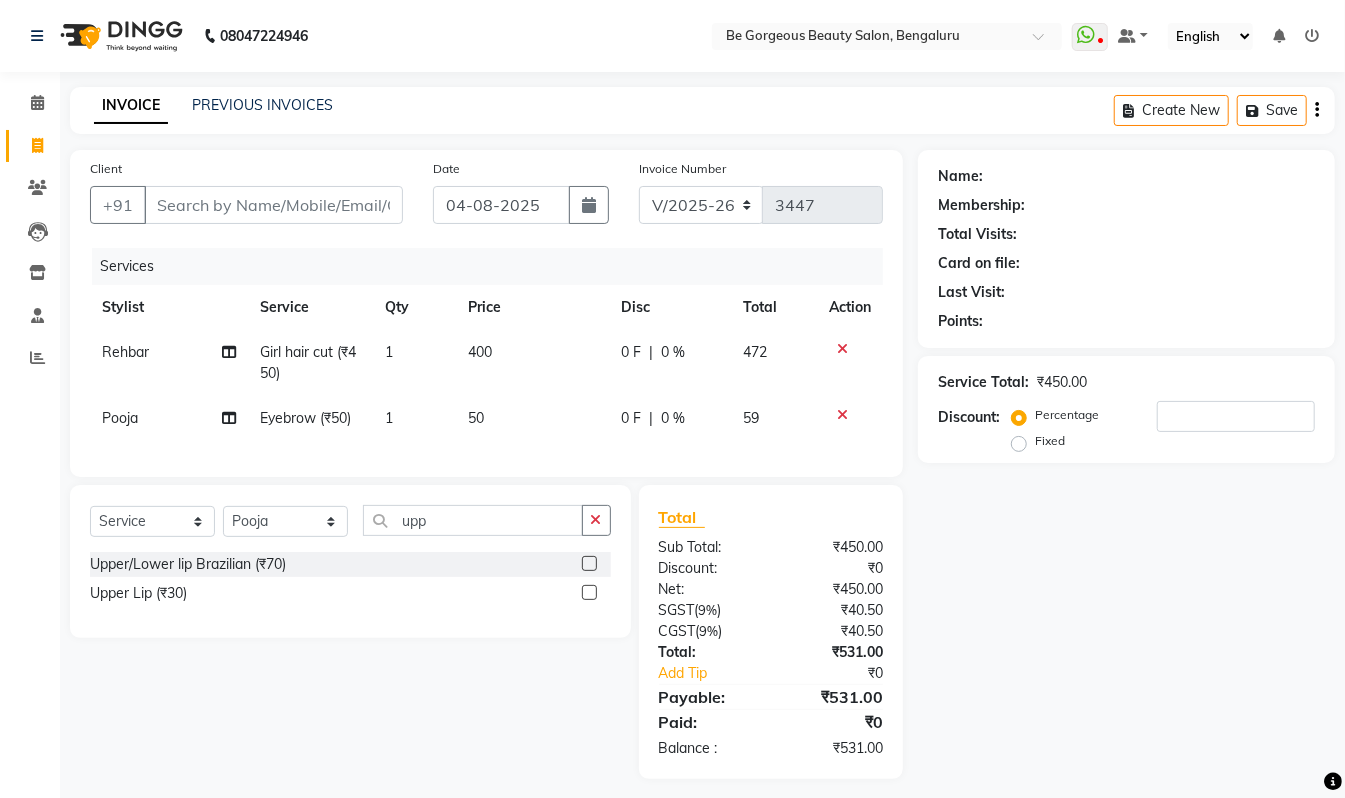 click 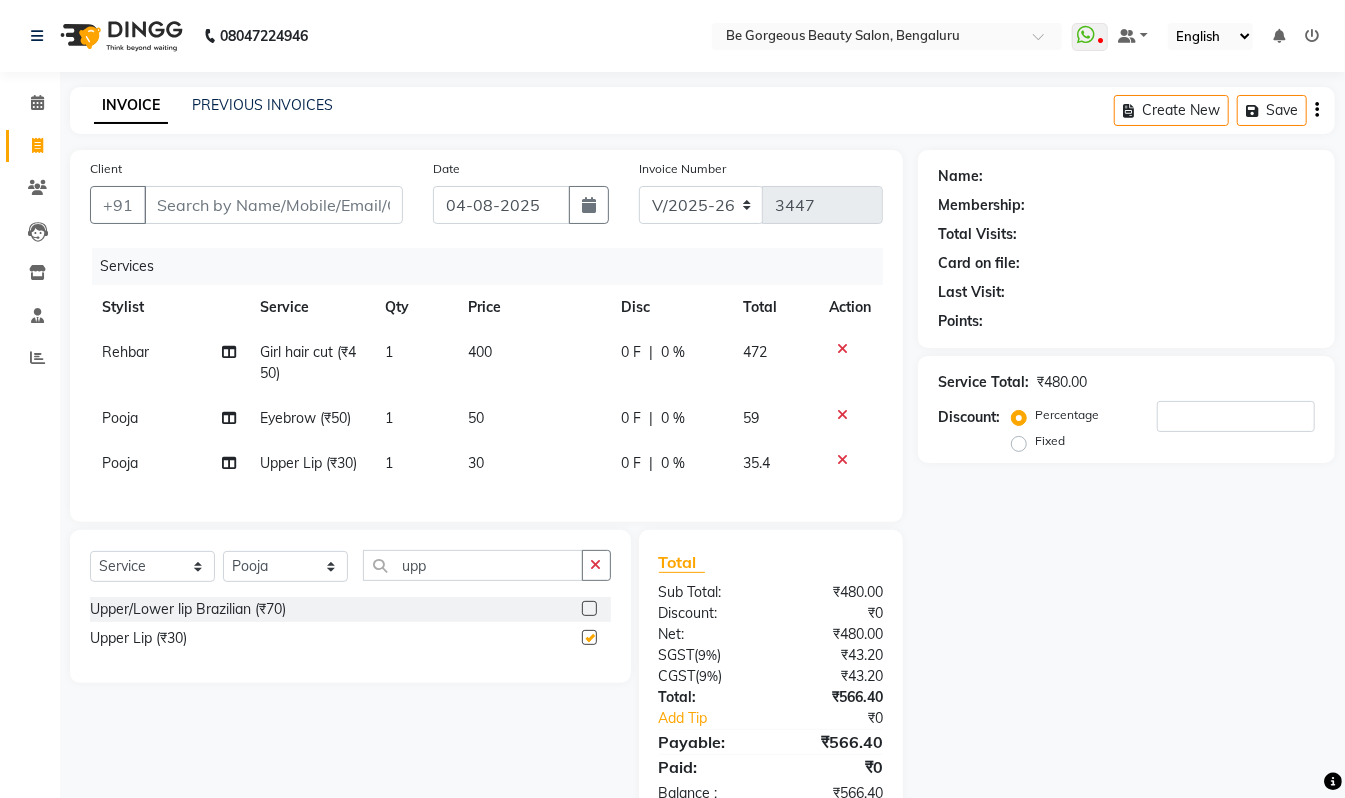 checkbox on "false" 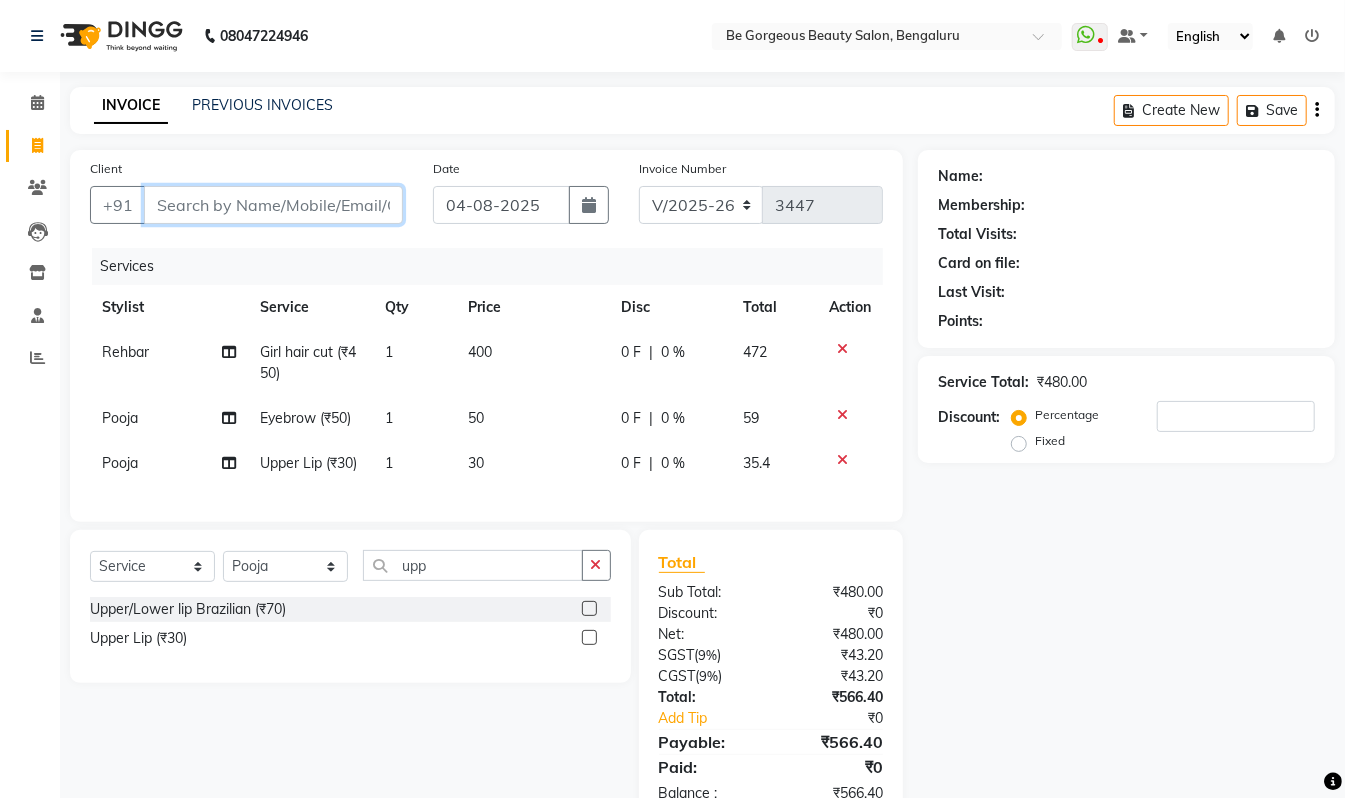 click on "Client" at bounding box center (273, 205) 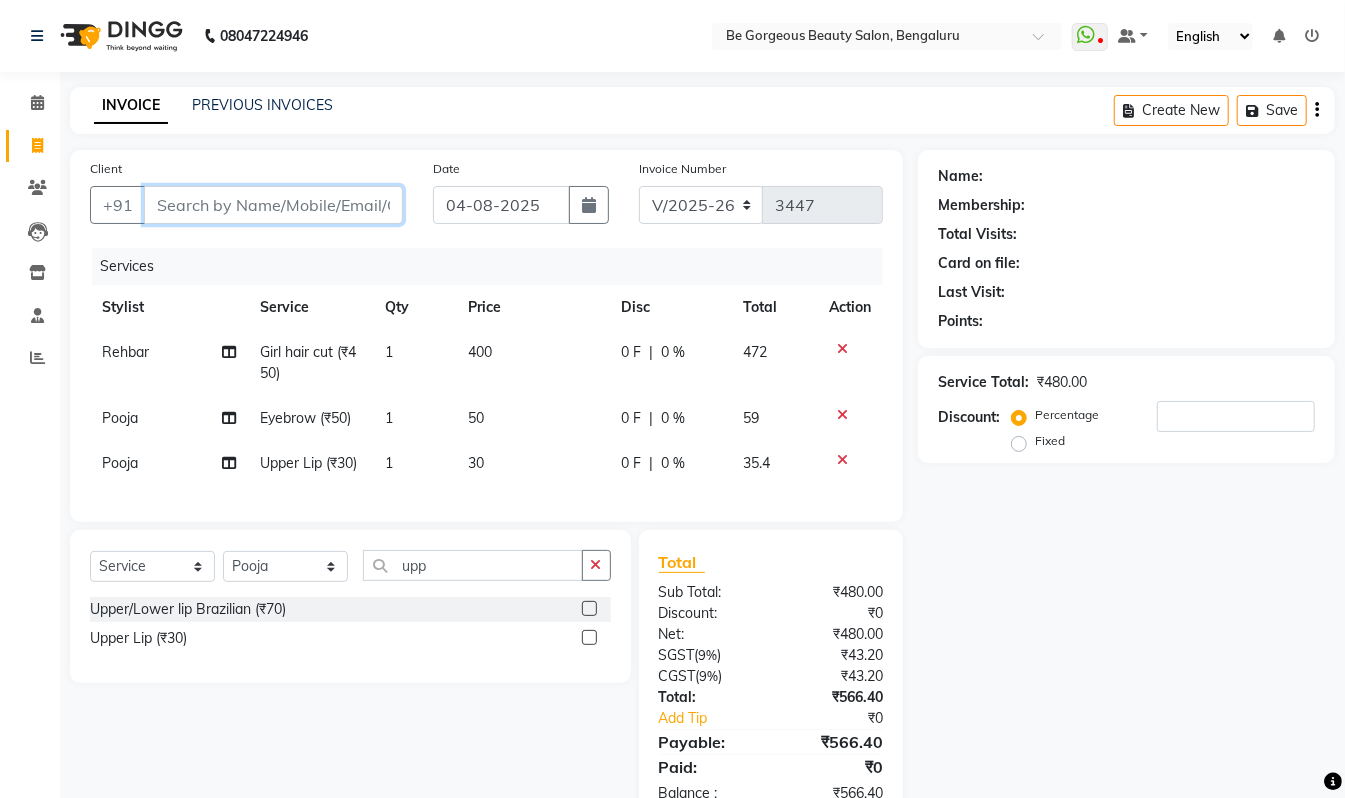 type on "8" 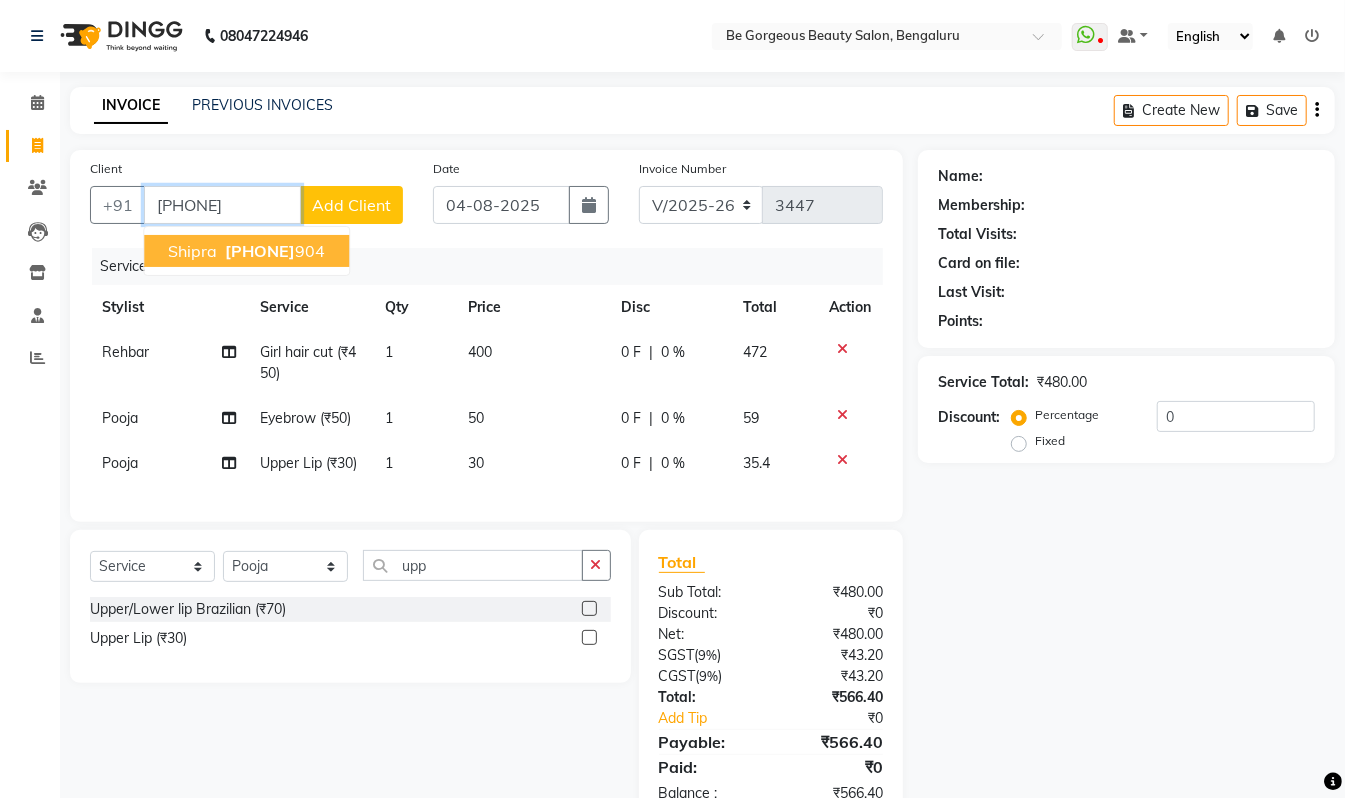 click on "[PHONE]" at bounding box center (273, 251) 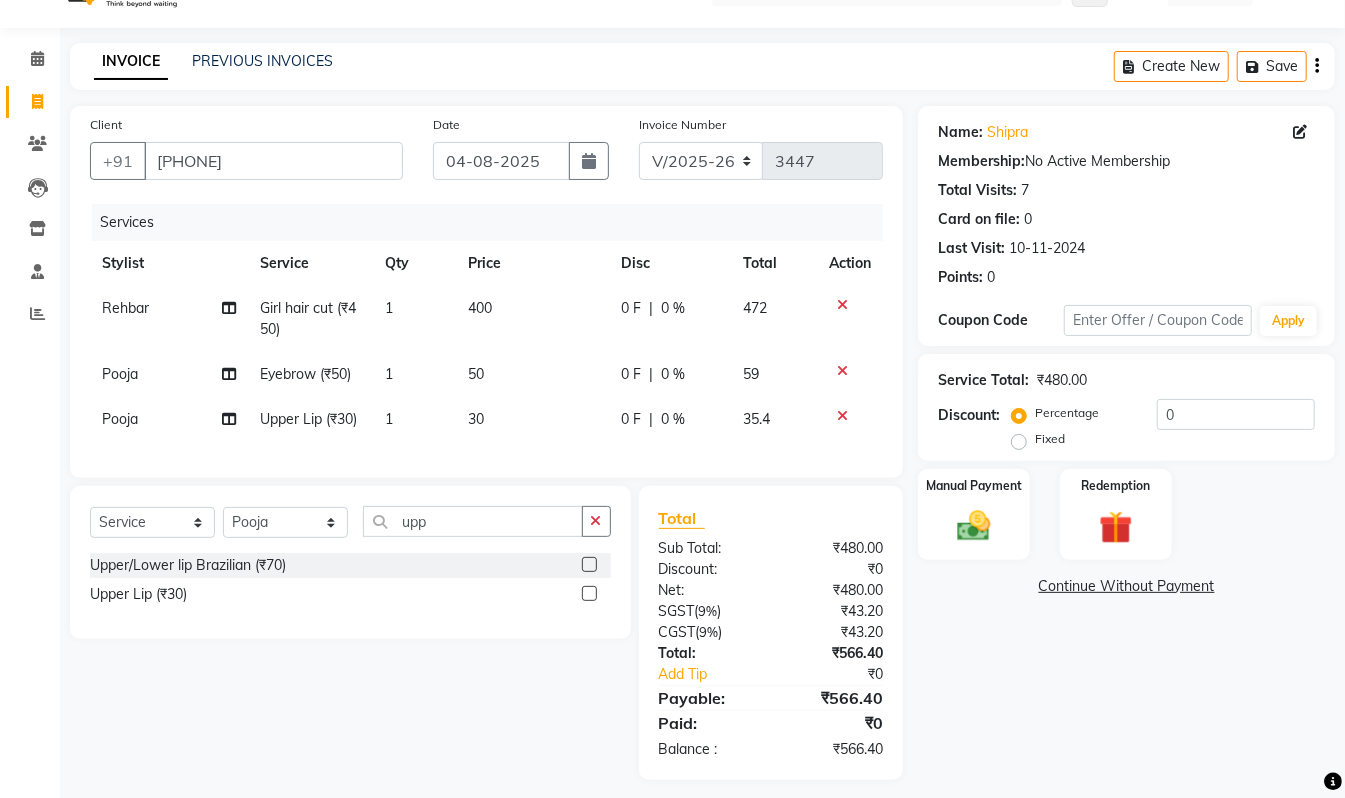 scroll, scrollTop: 76, scrollLeft: 0, axis: vertical 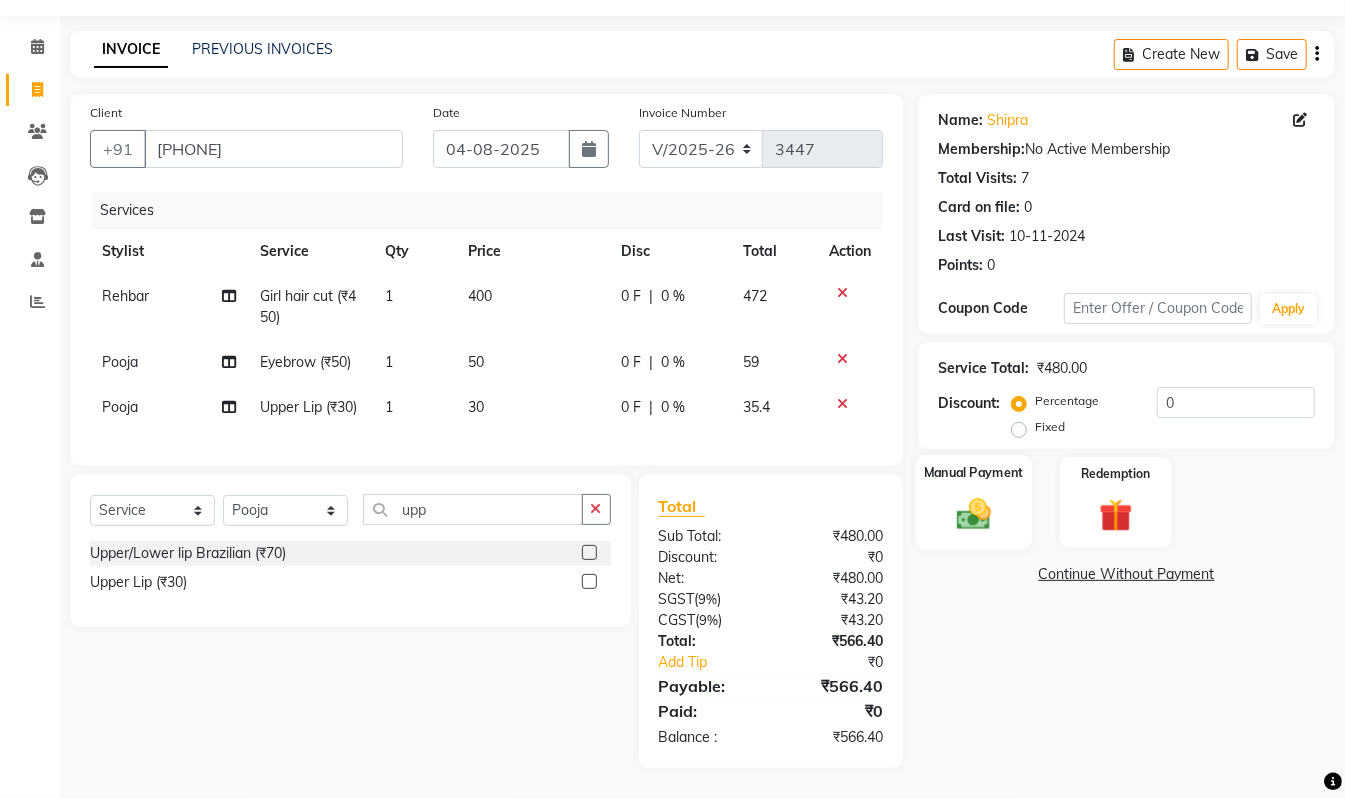 click on "Manual Payment" 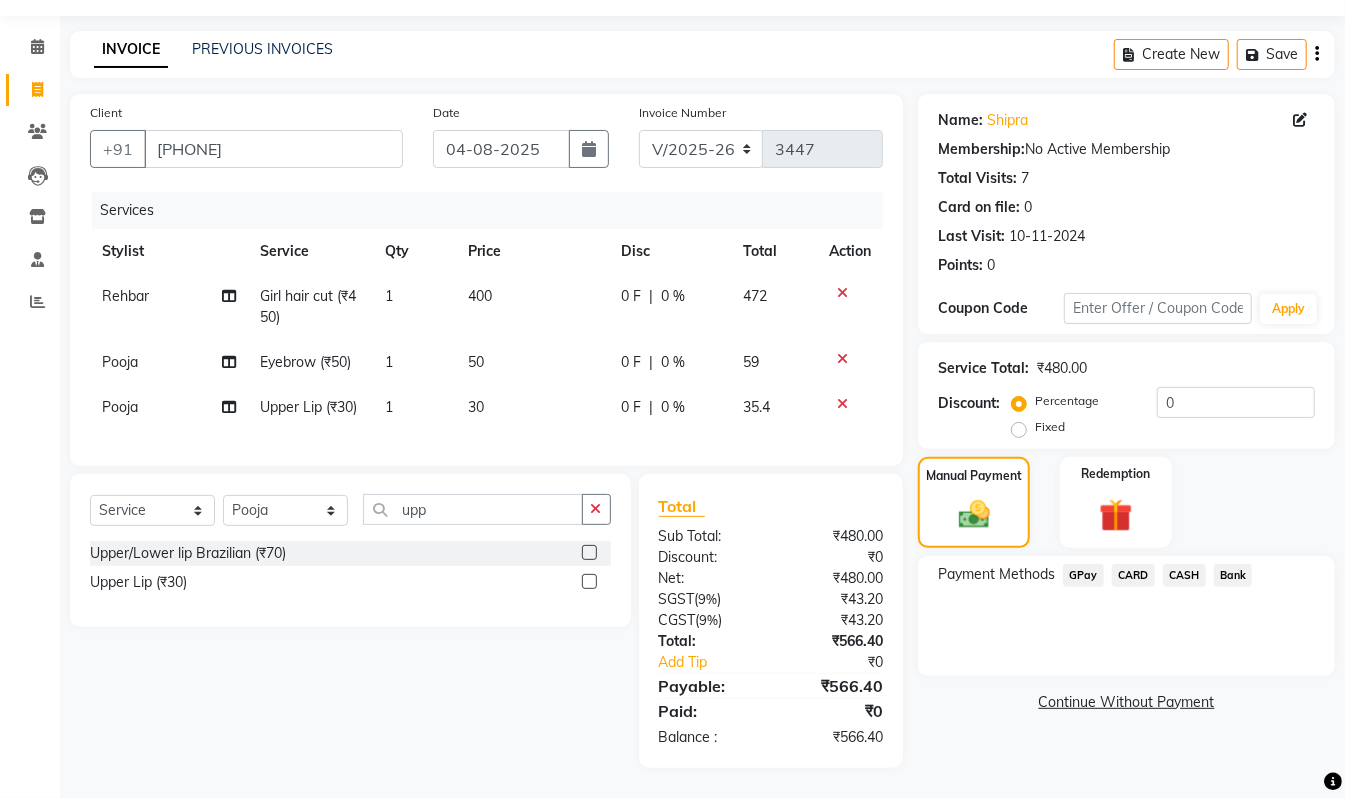 click on "GPay" 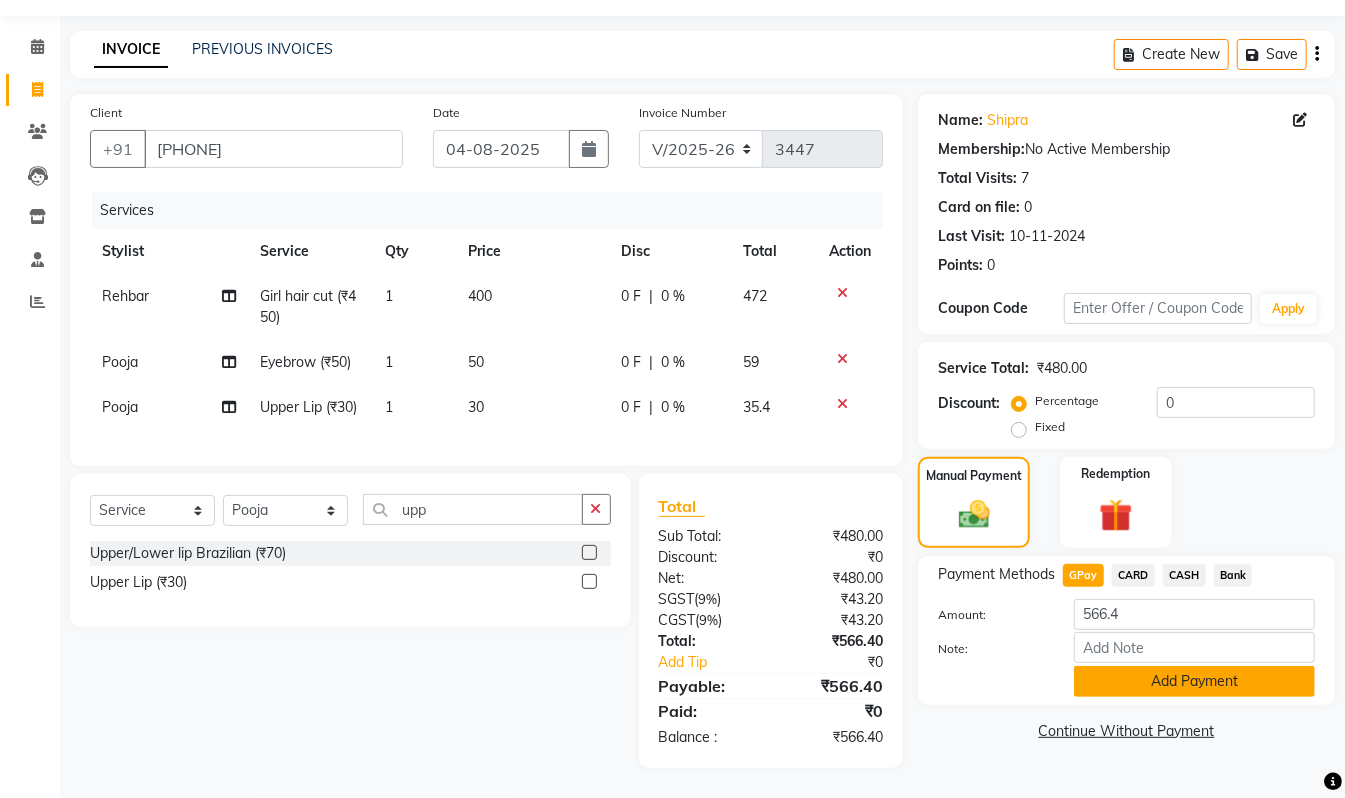 click on "Add Payment" 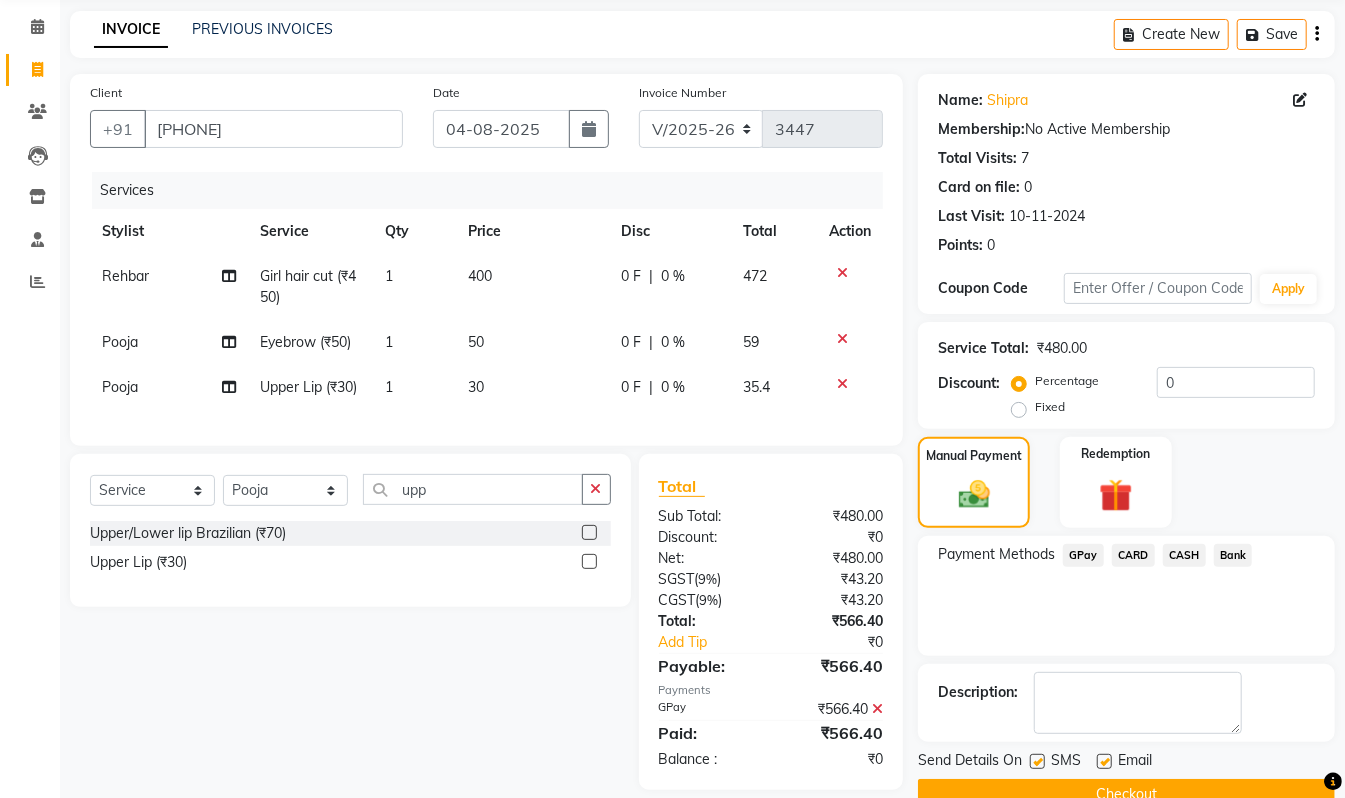 scroll, scrollTop: 118, scrollLeft: 0, axis: vertical 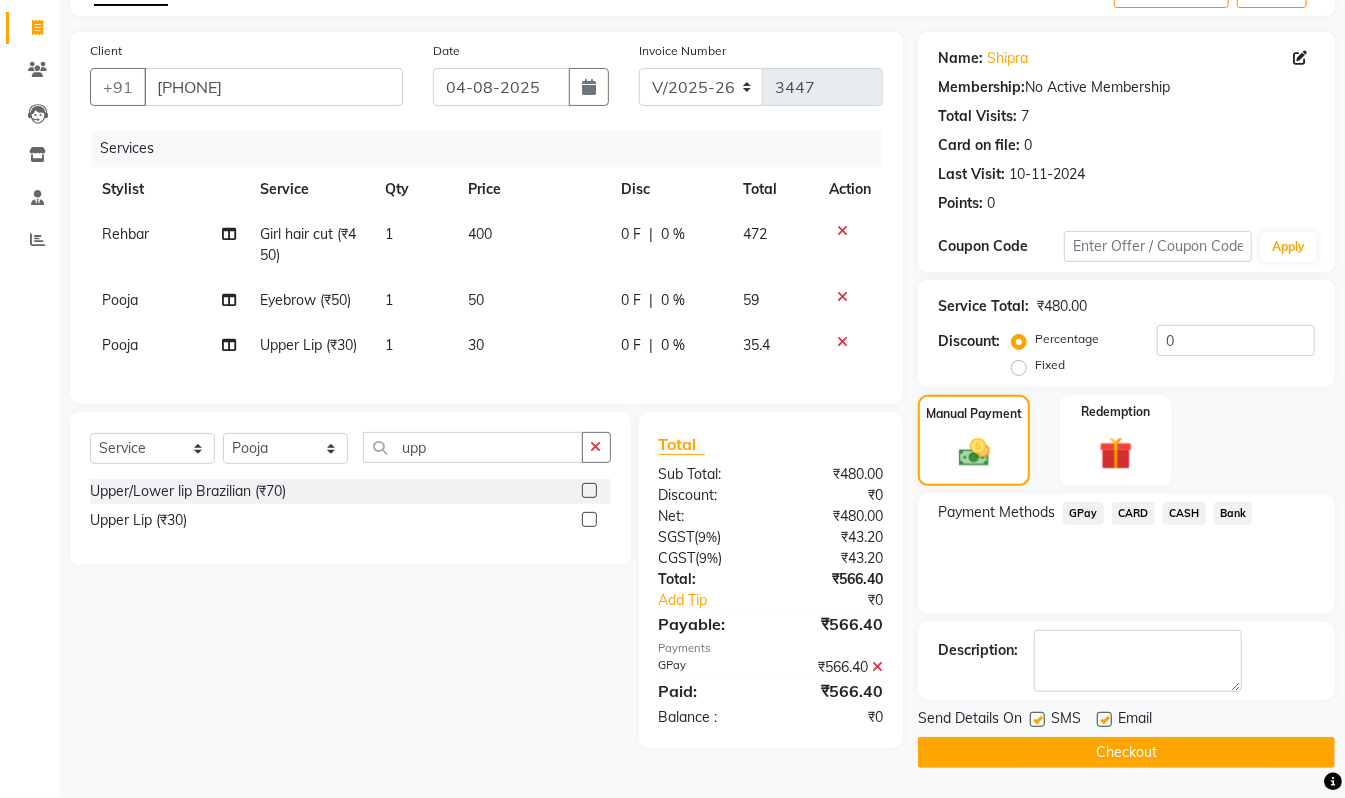 click on "Checkout" 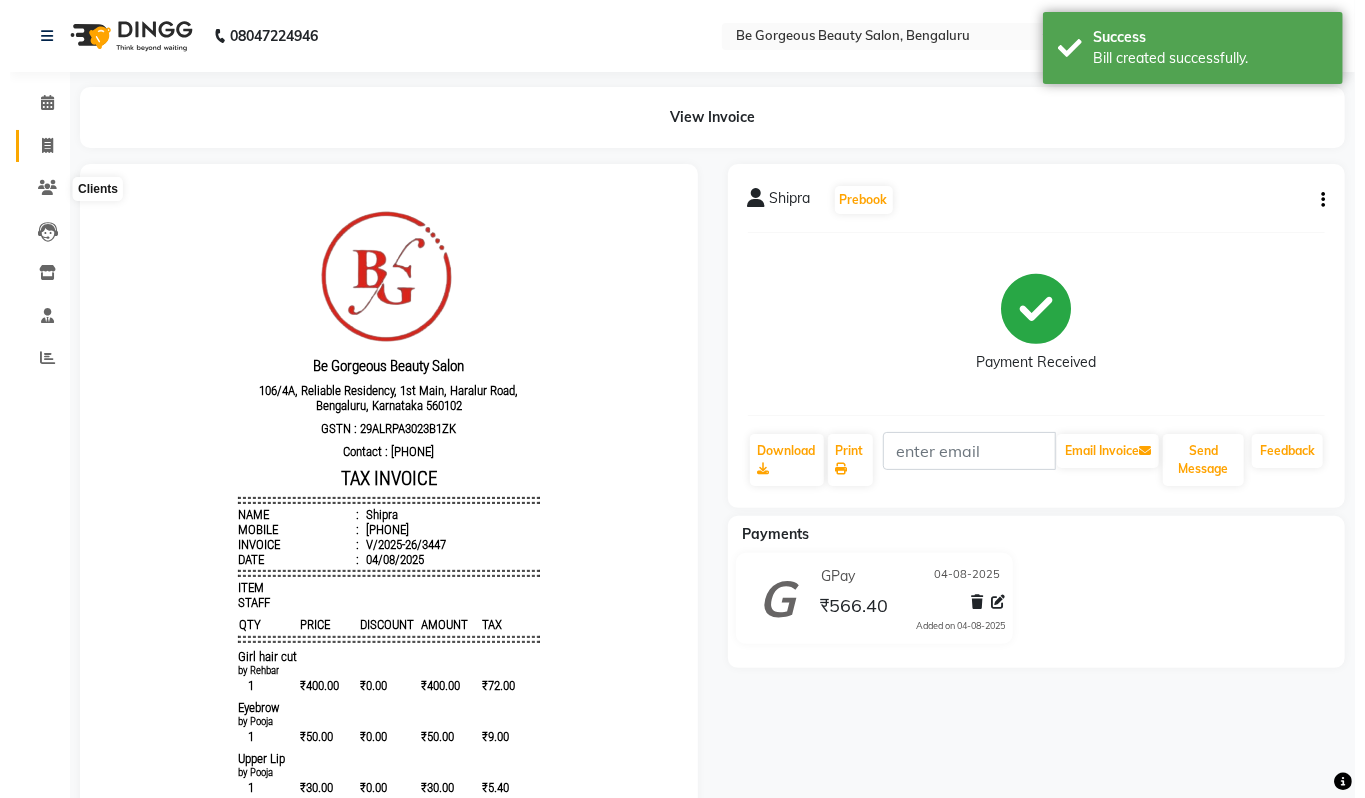 scroll, scrollTop: 0, scrollLeft: 0, axis: both 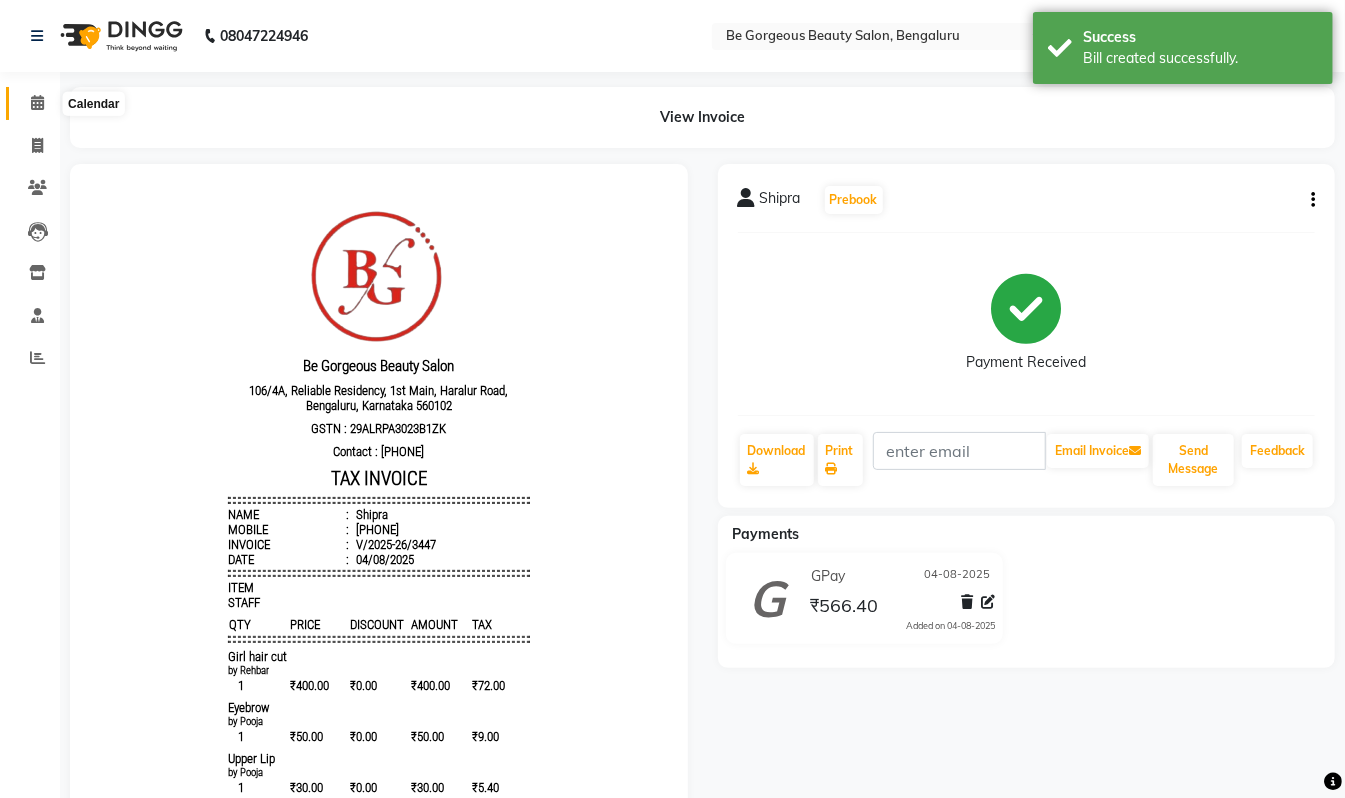 click 